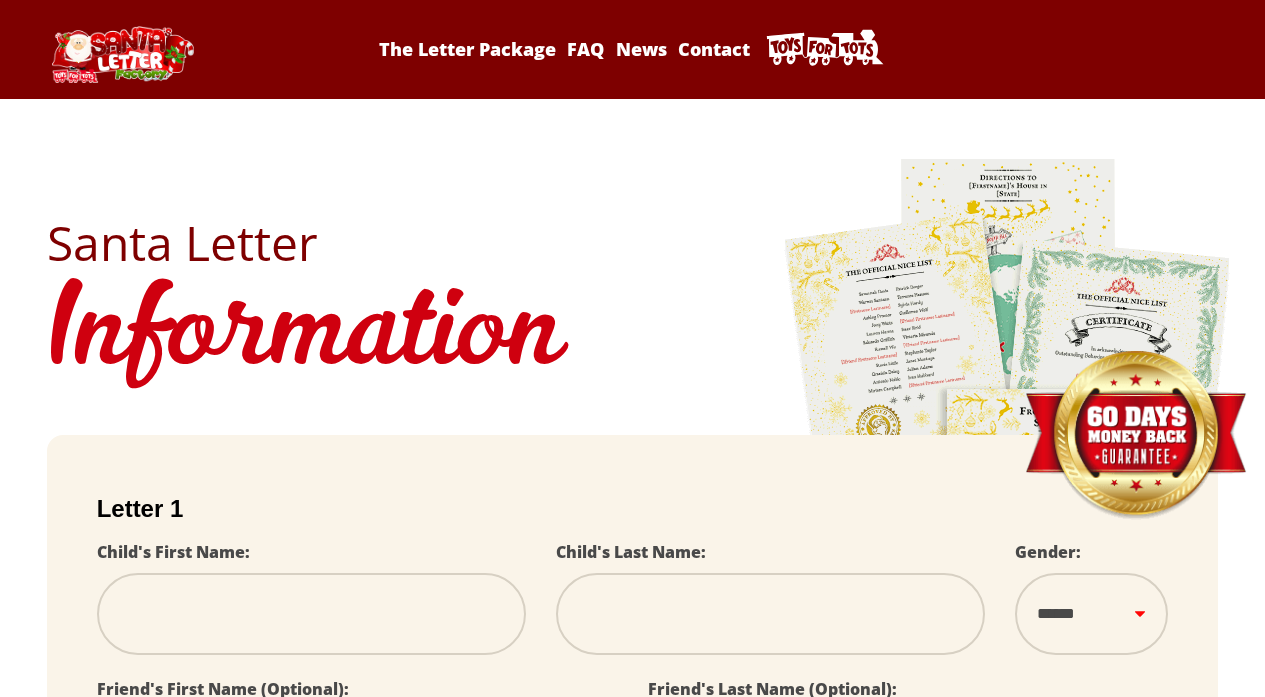 scroll, scrollTop: 0, scrollLeft: 0, axis: both 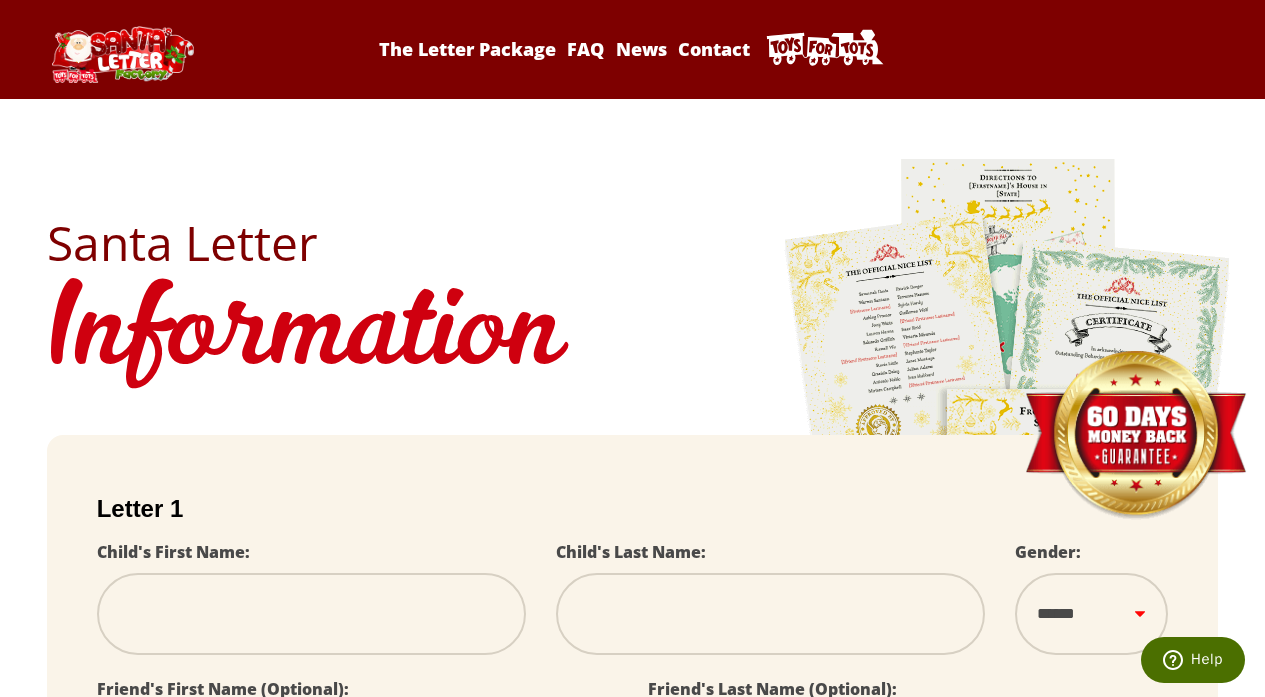 type on "*" 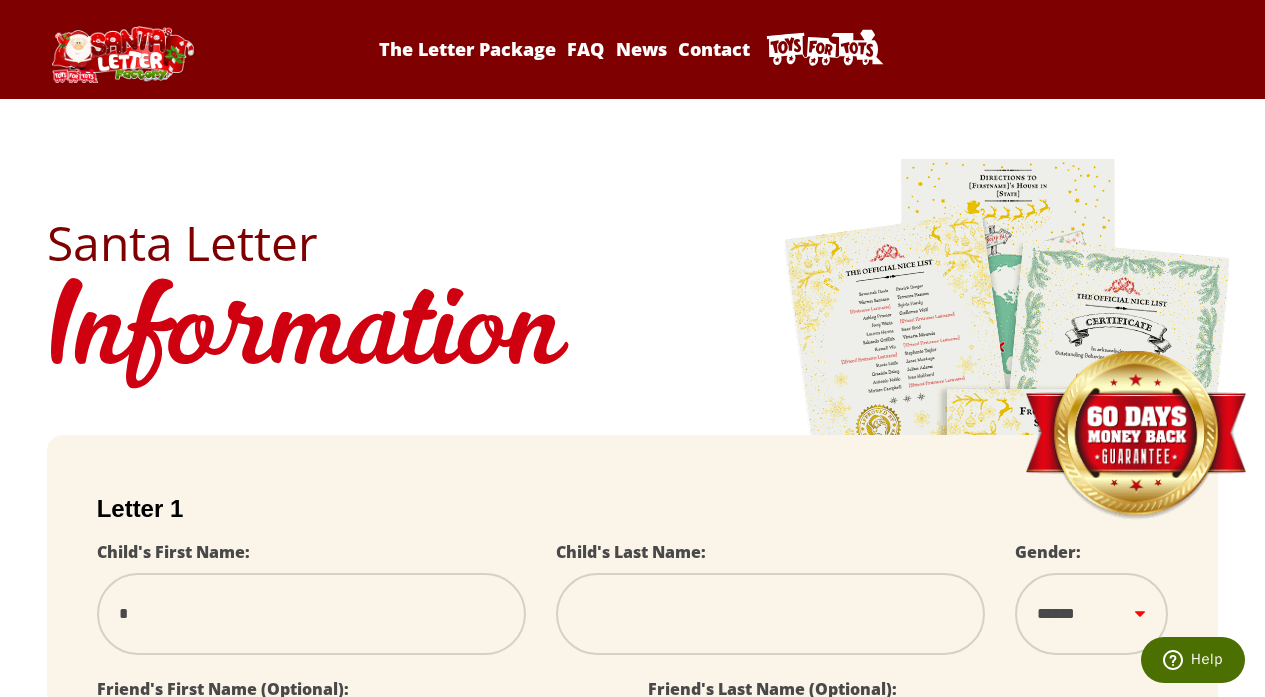 type on "**" 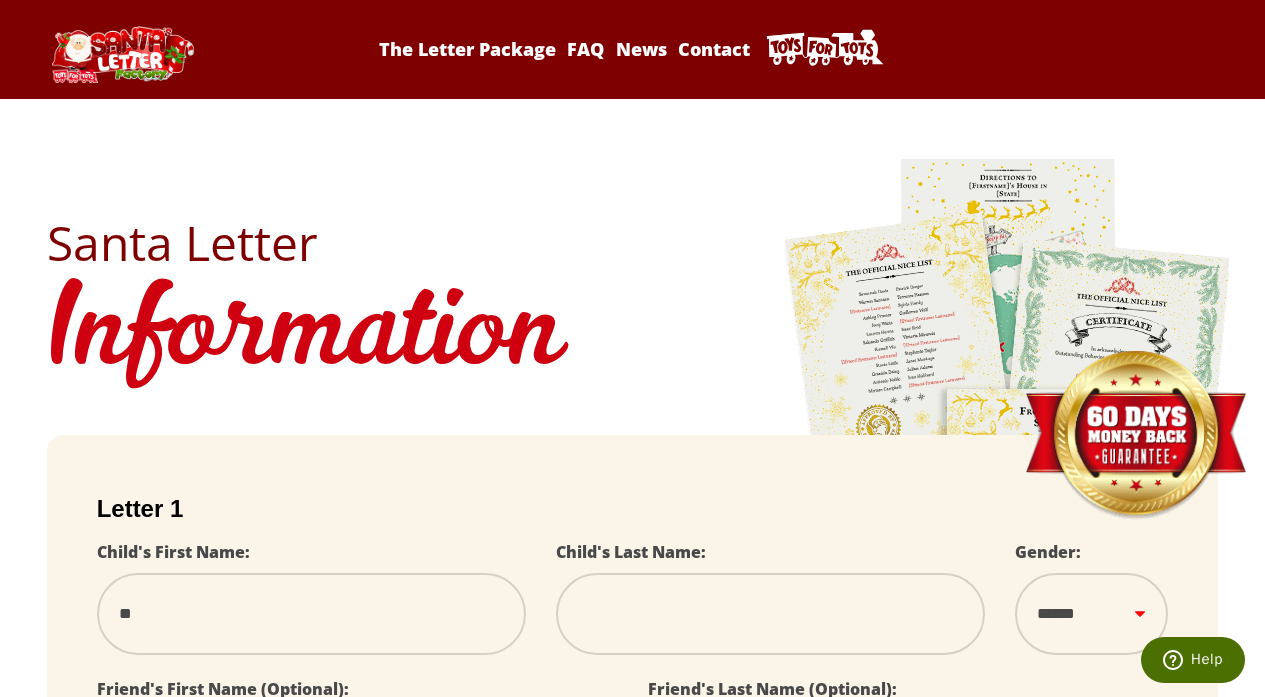 type on "***" 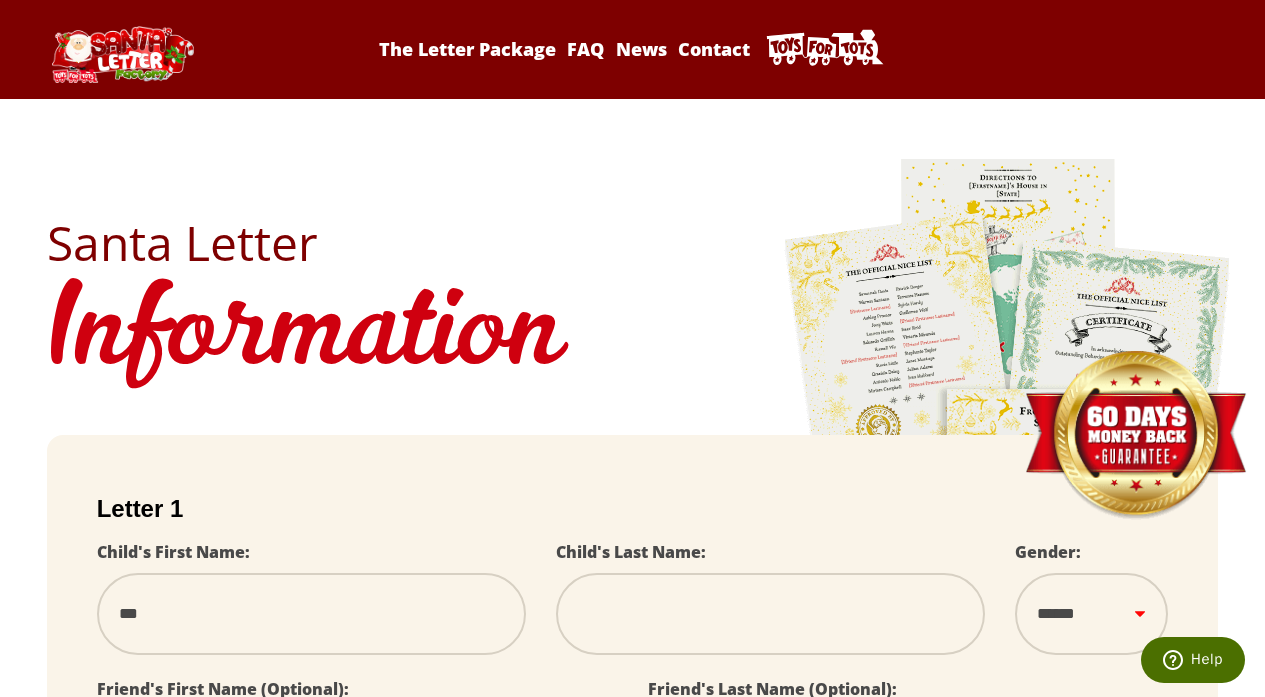 type on "****" 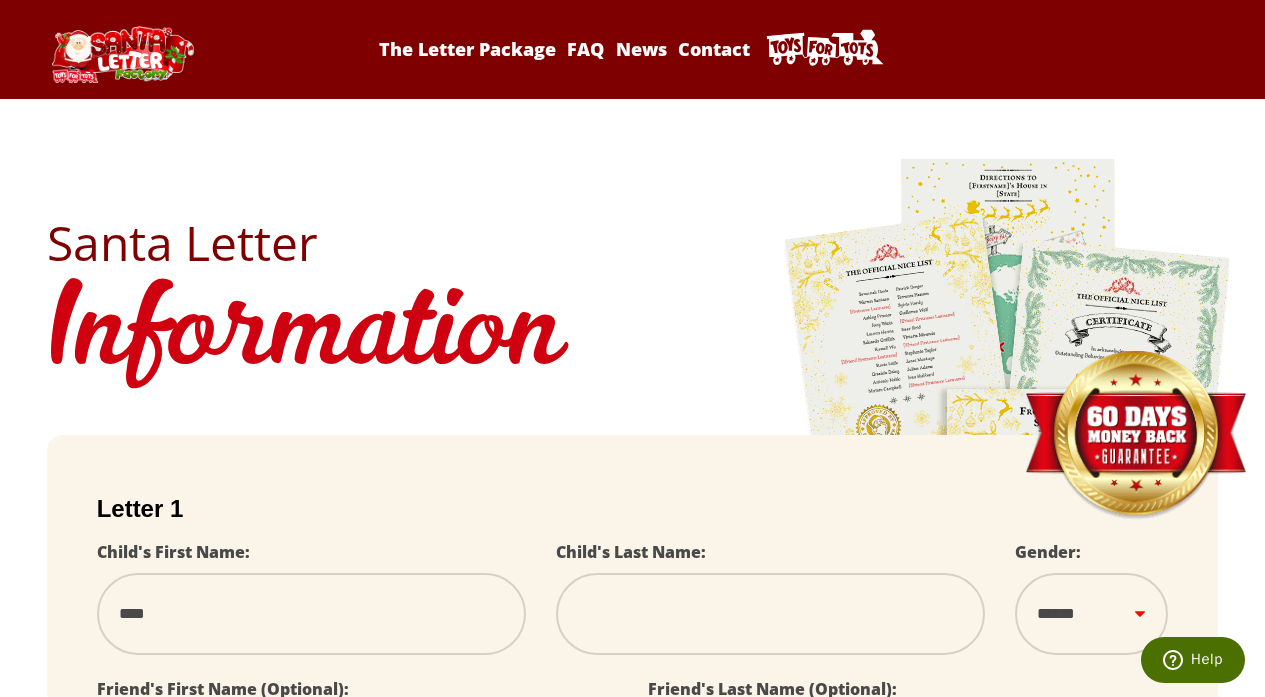 select 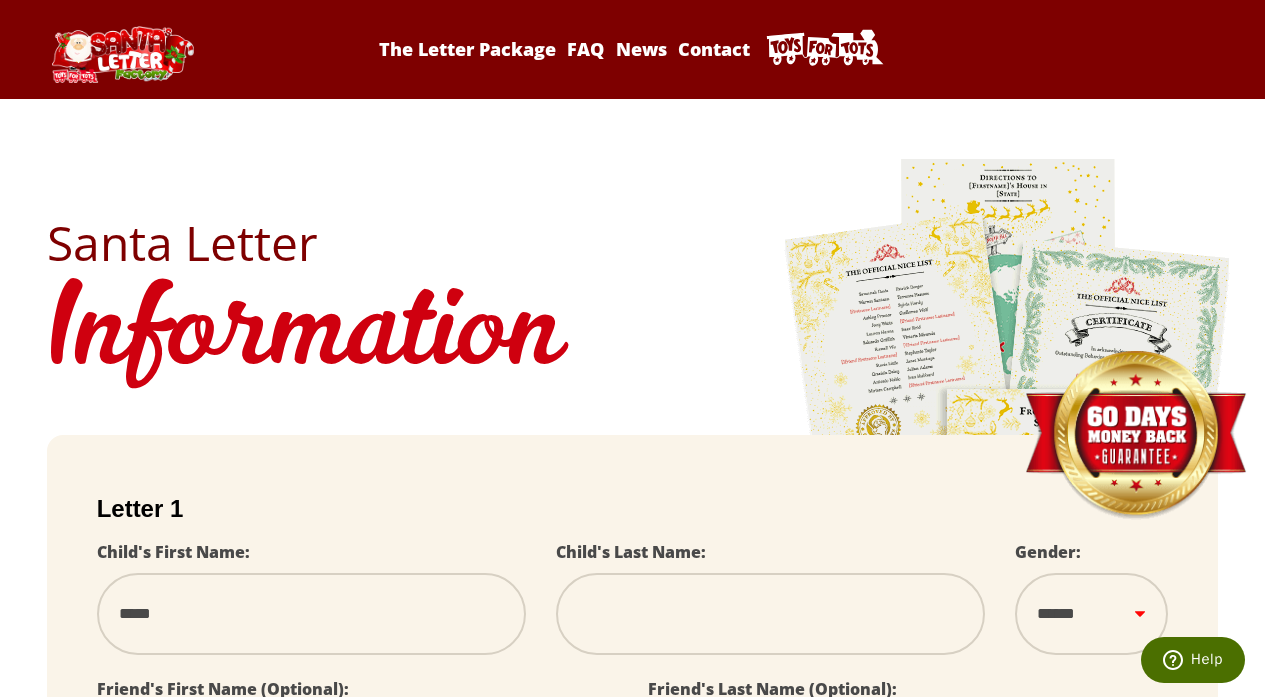 type on "*****" 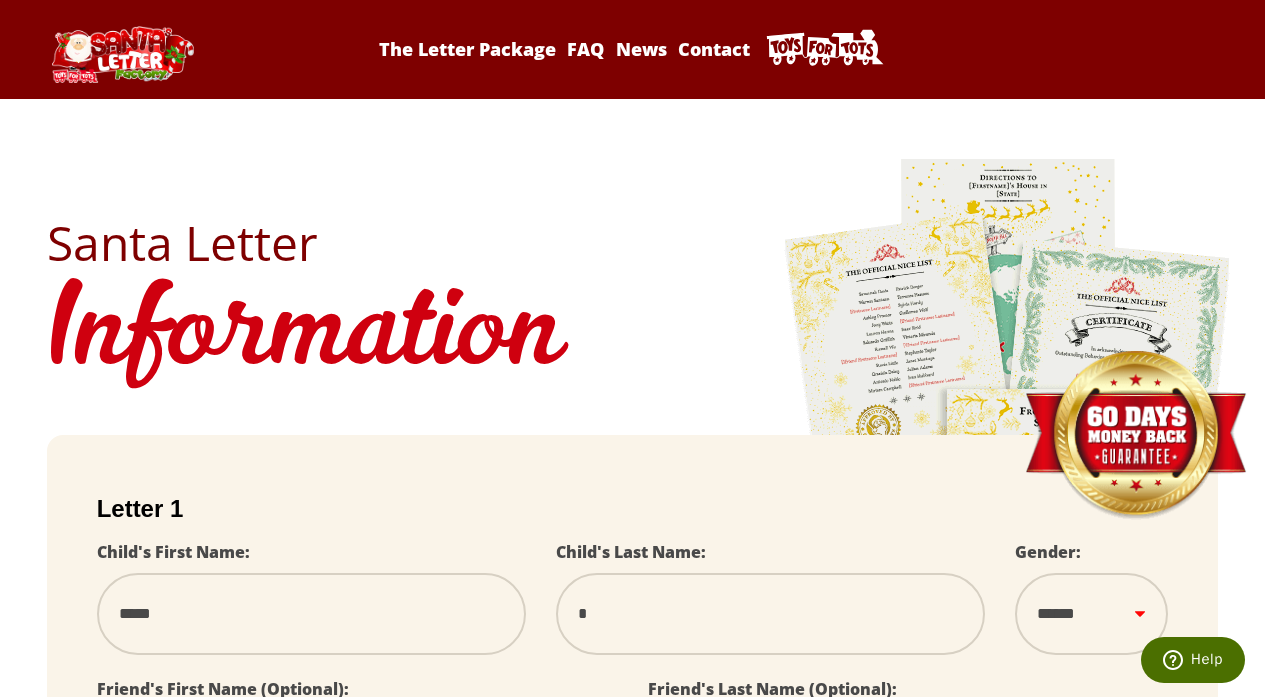 type on "**" 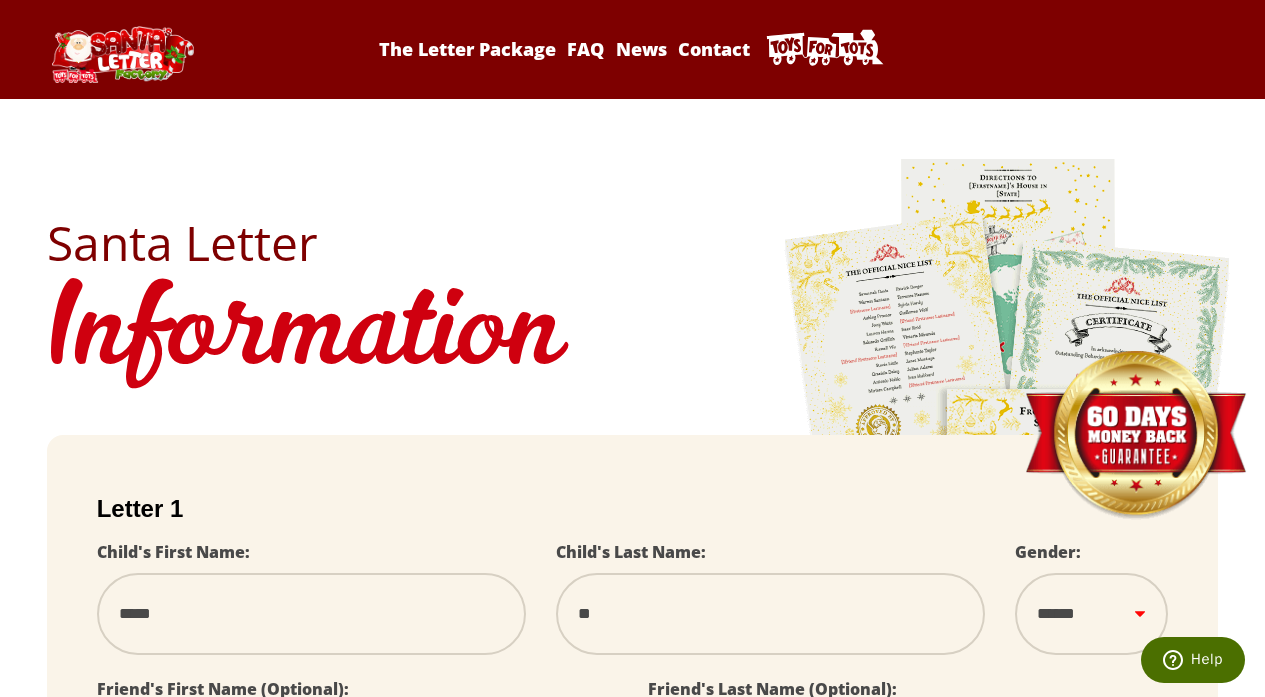type on "***" 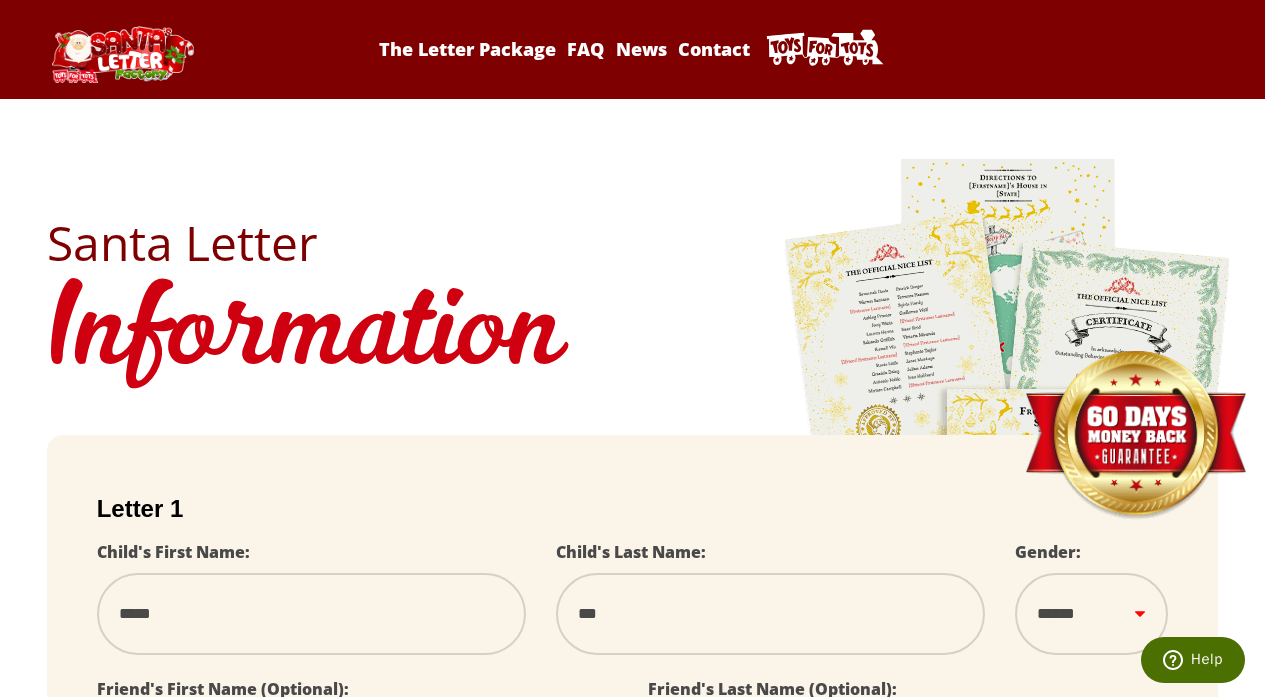 type on "****" 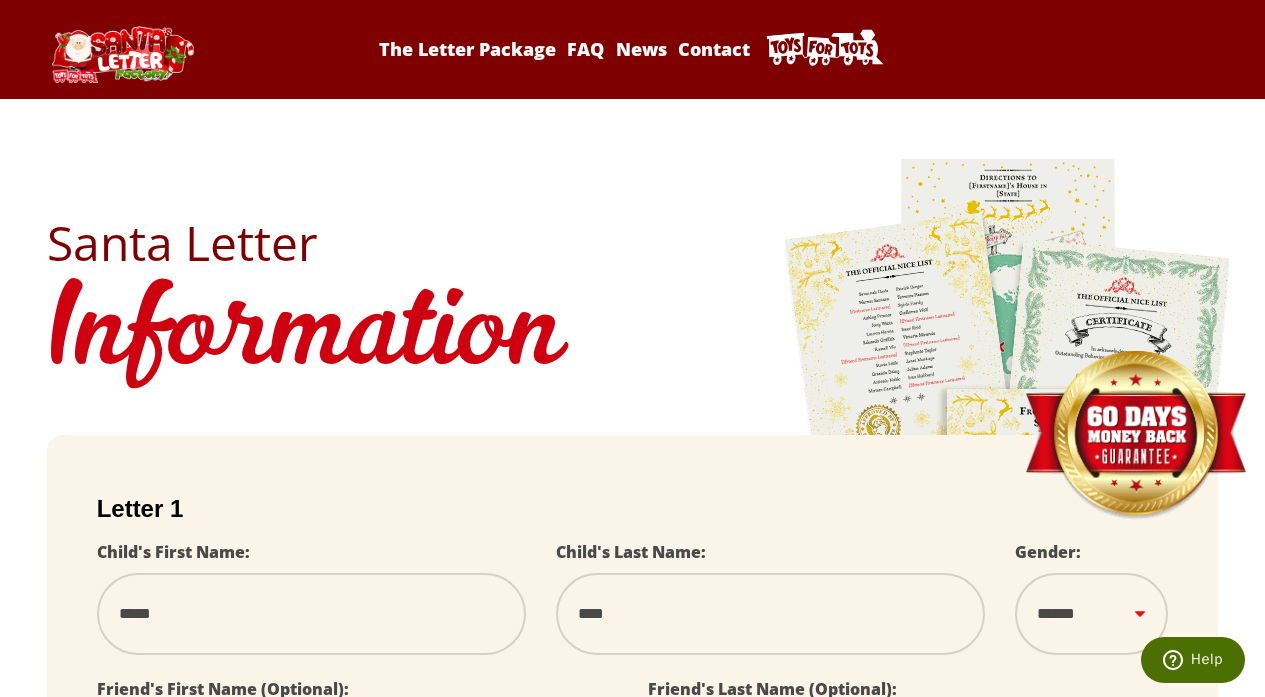 type on "*****" 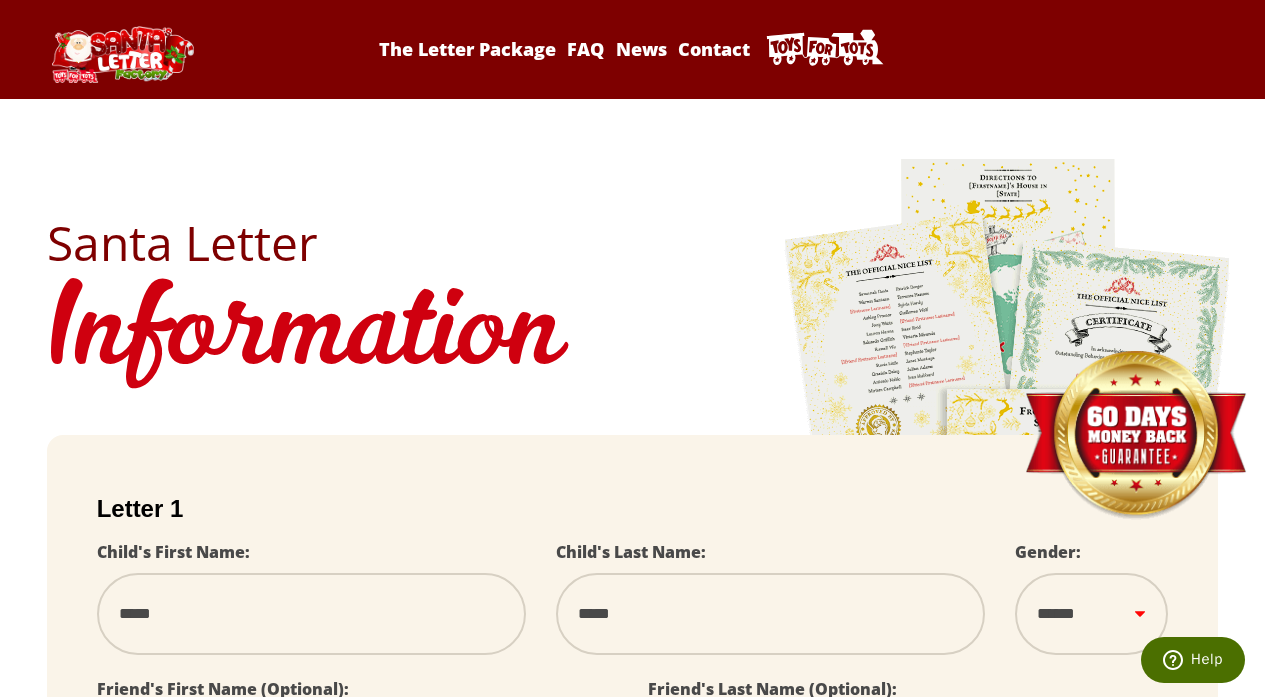 type on "******" 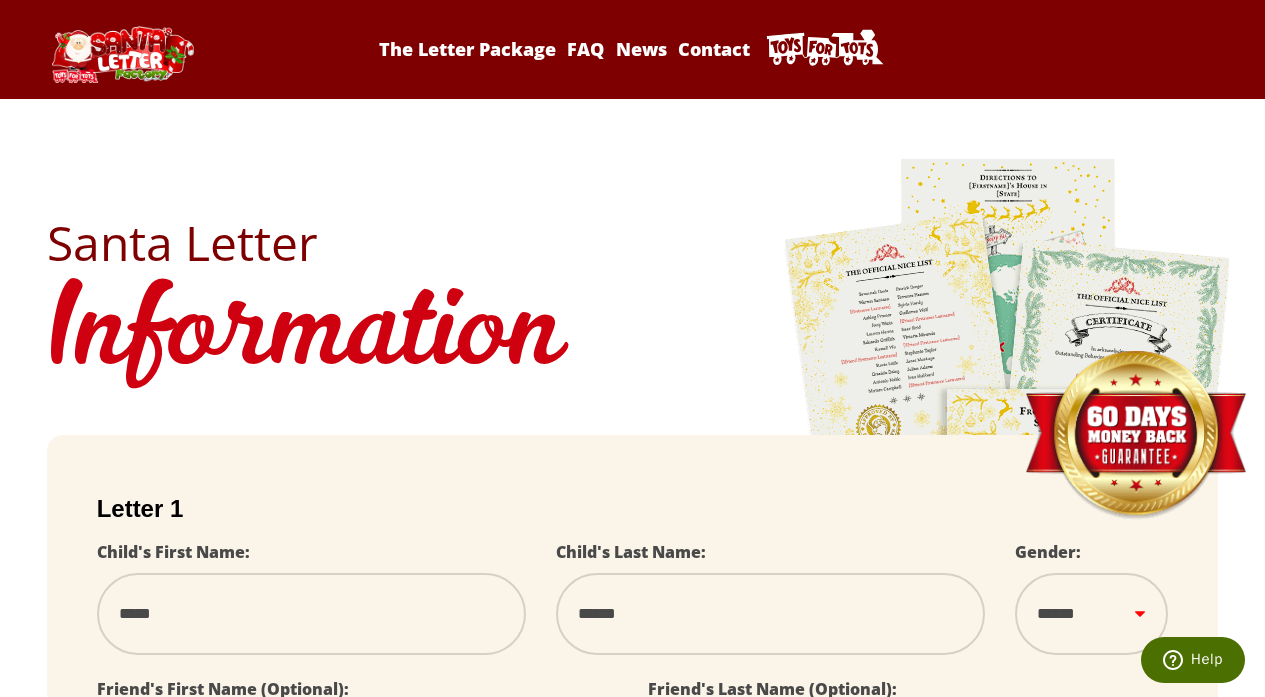 type on "******" 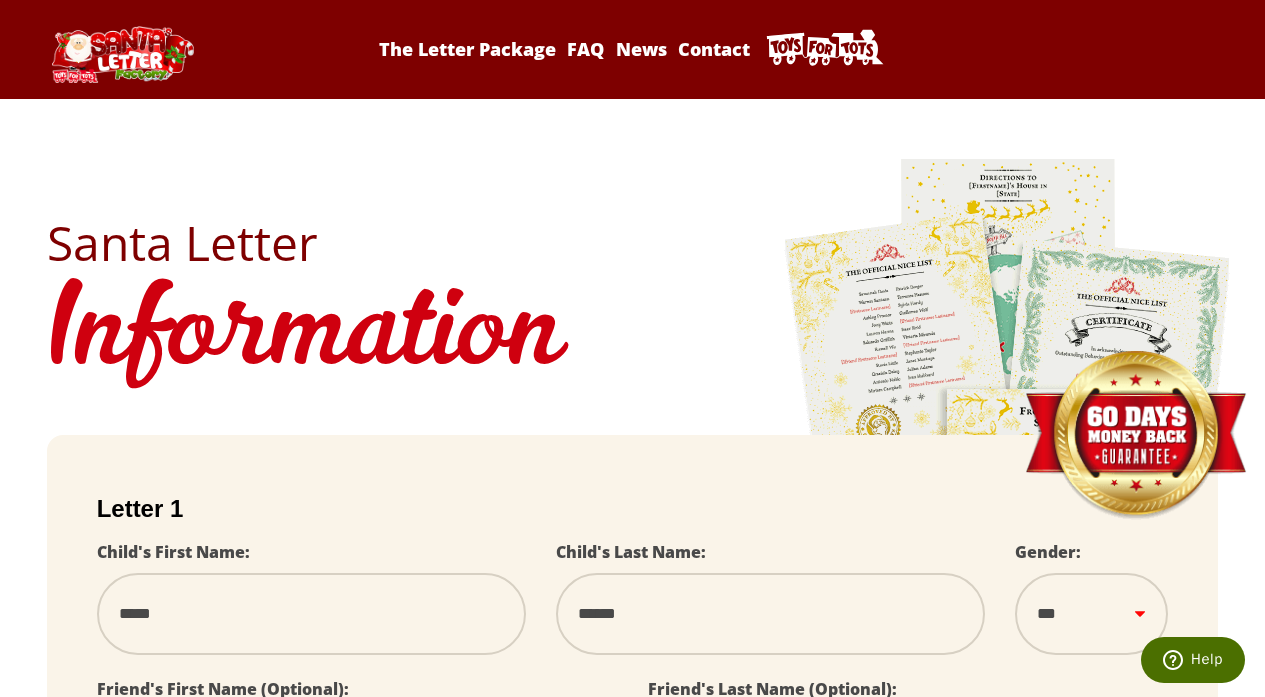 select 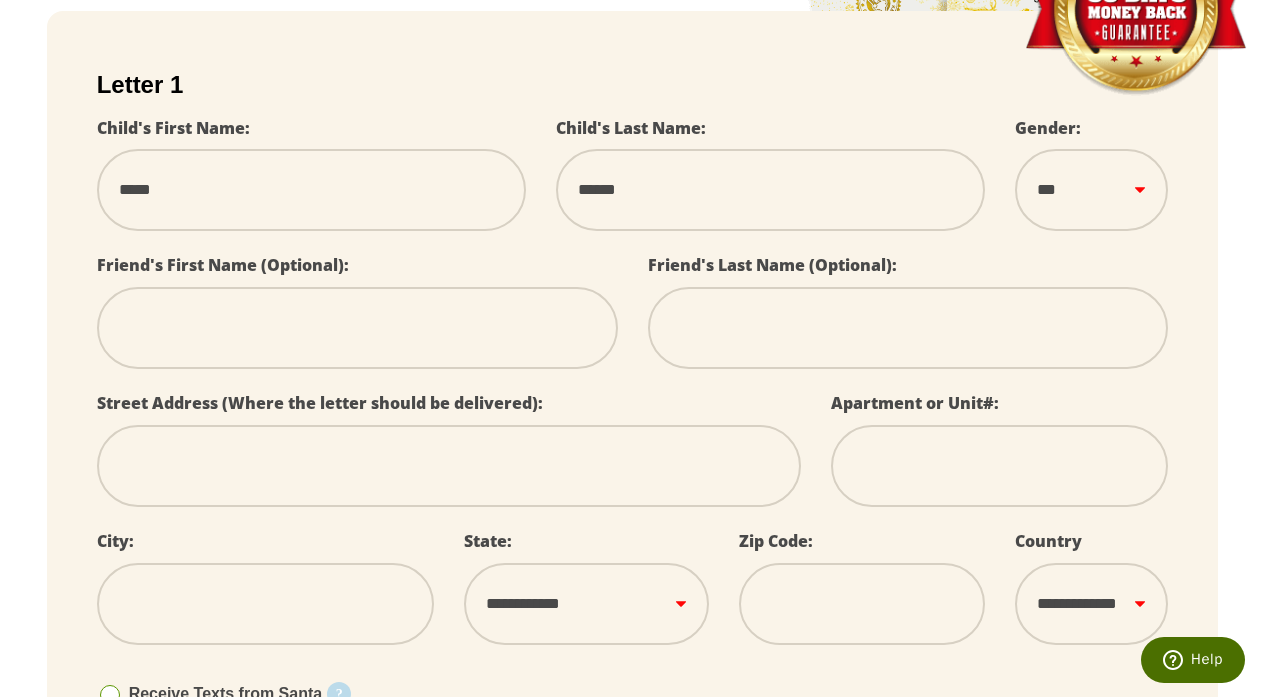 scroll, scrollTop: 420, scrollLeft: 0, axis: vertical 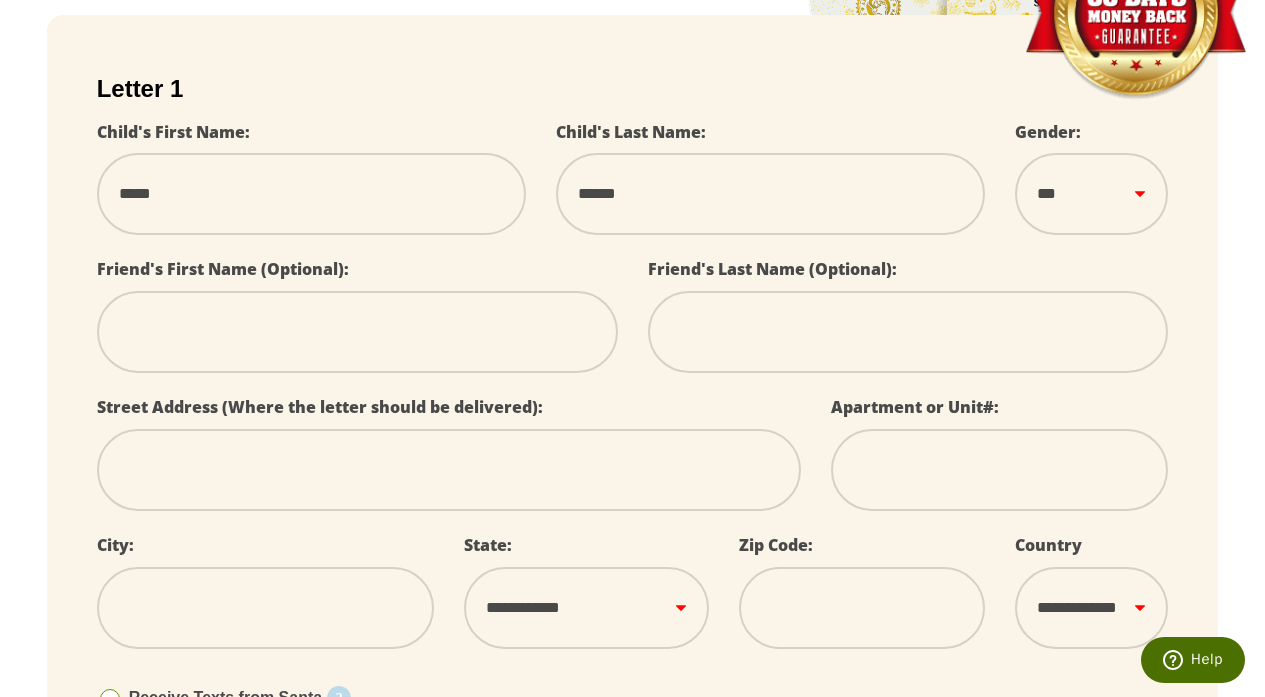 type on "*" 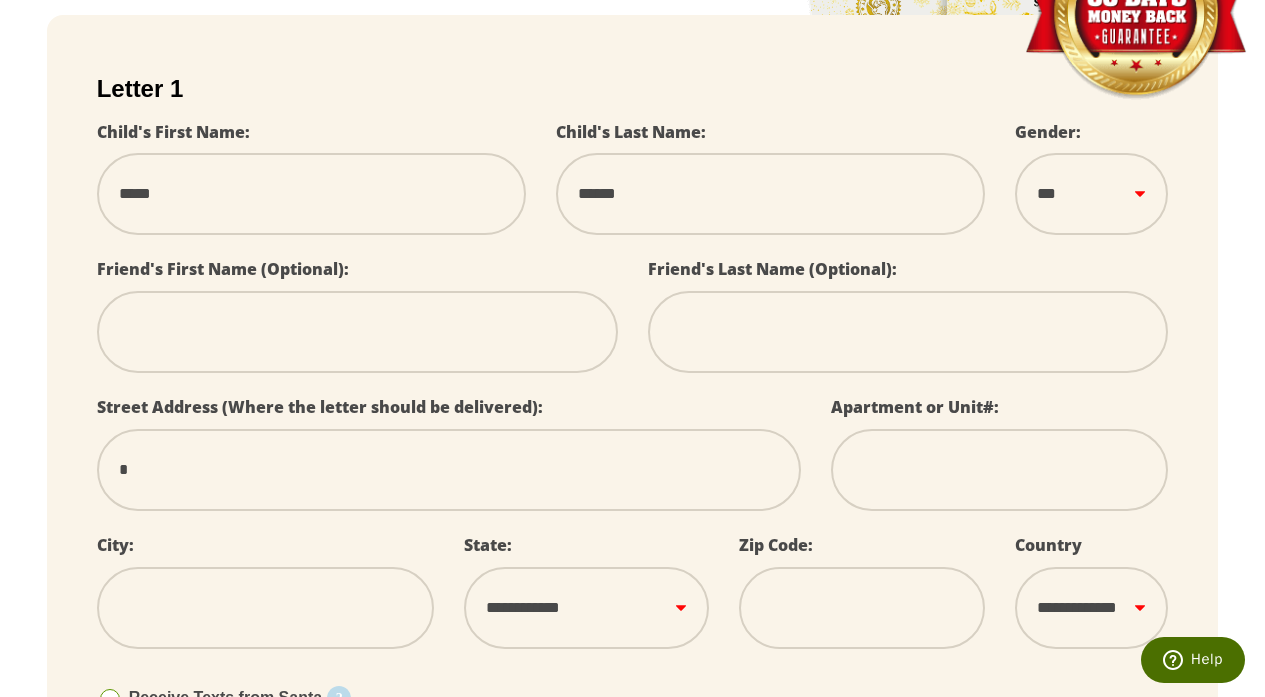 type on "**" 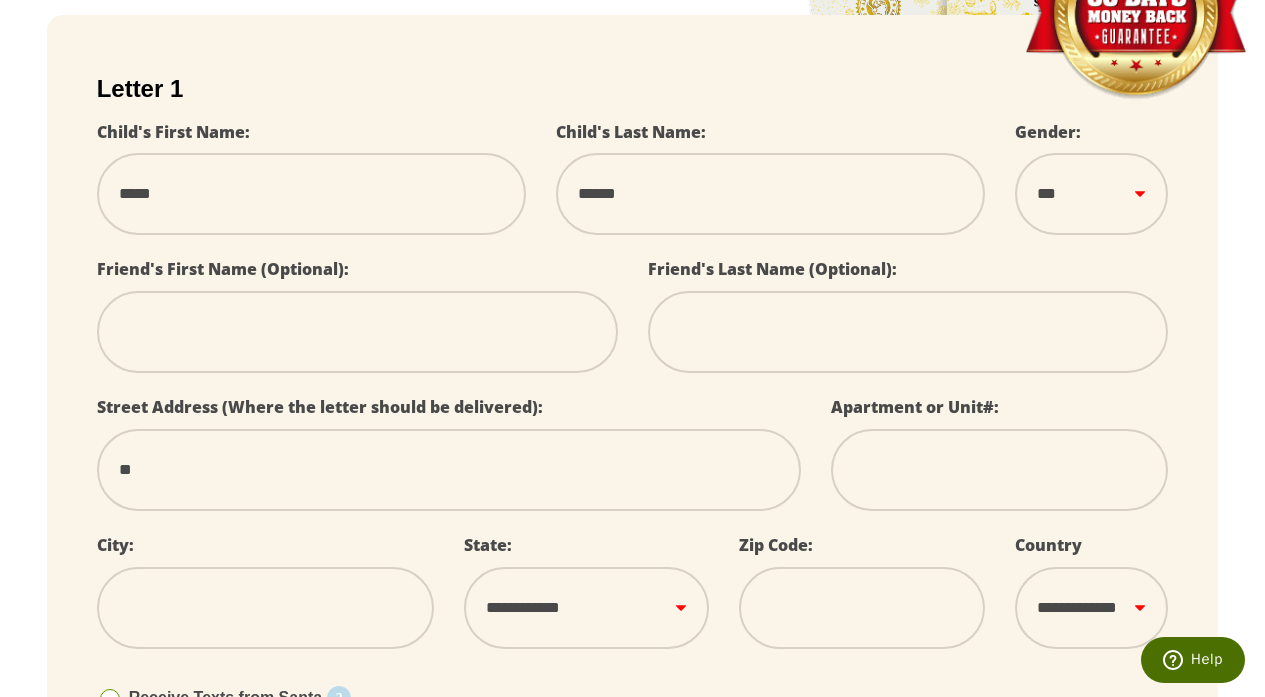 type on "**" 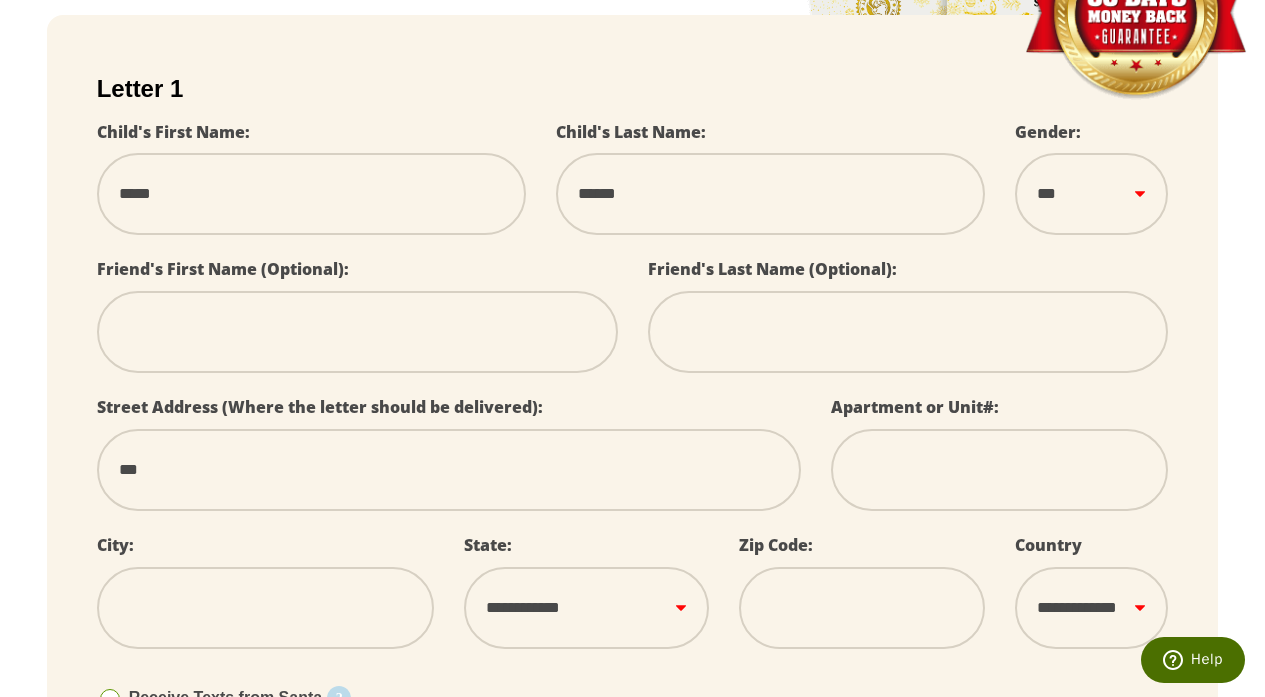 type on "****" 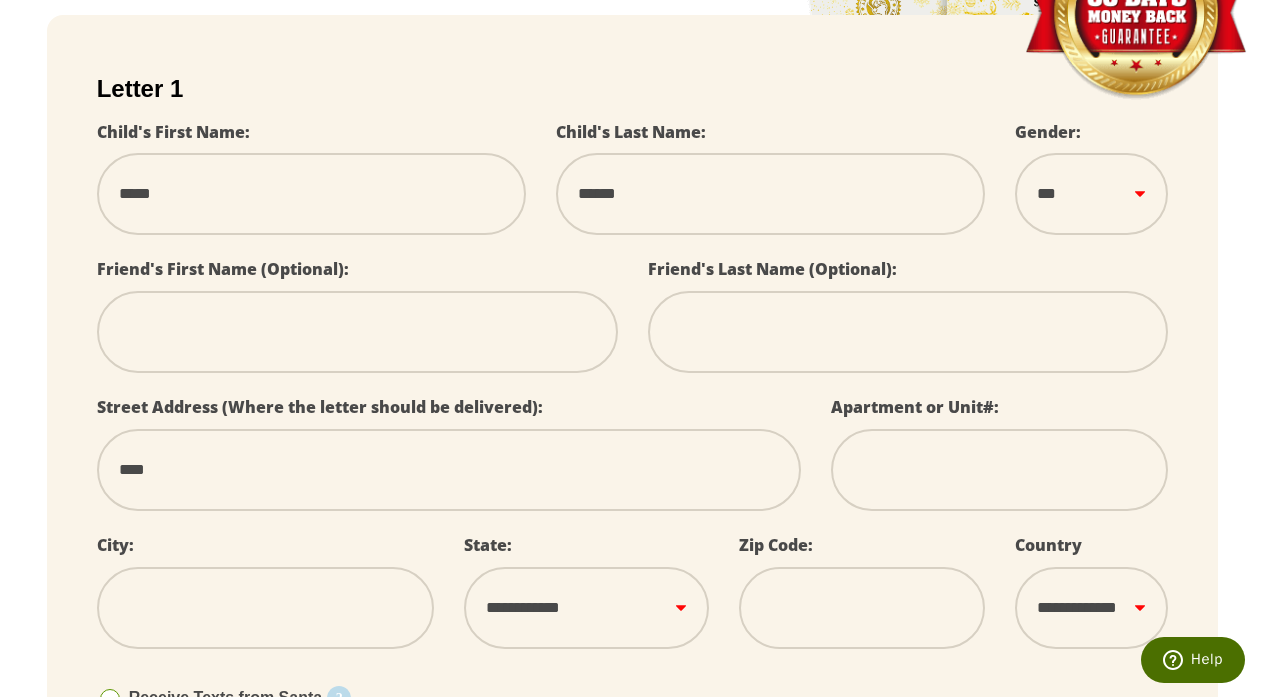 type on "*****" 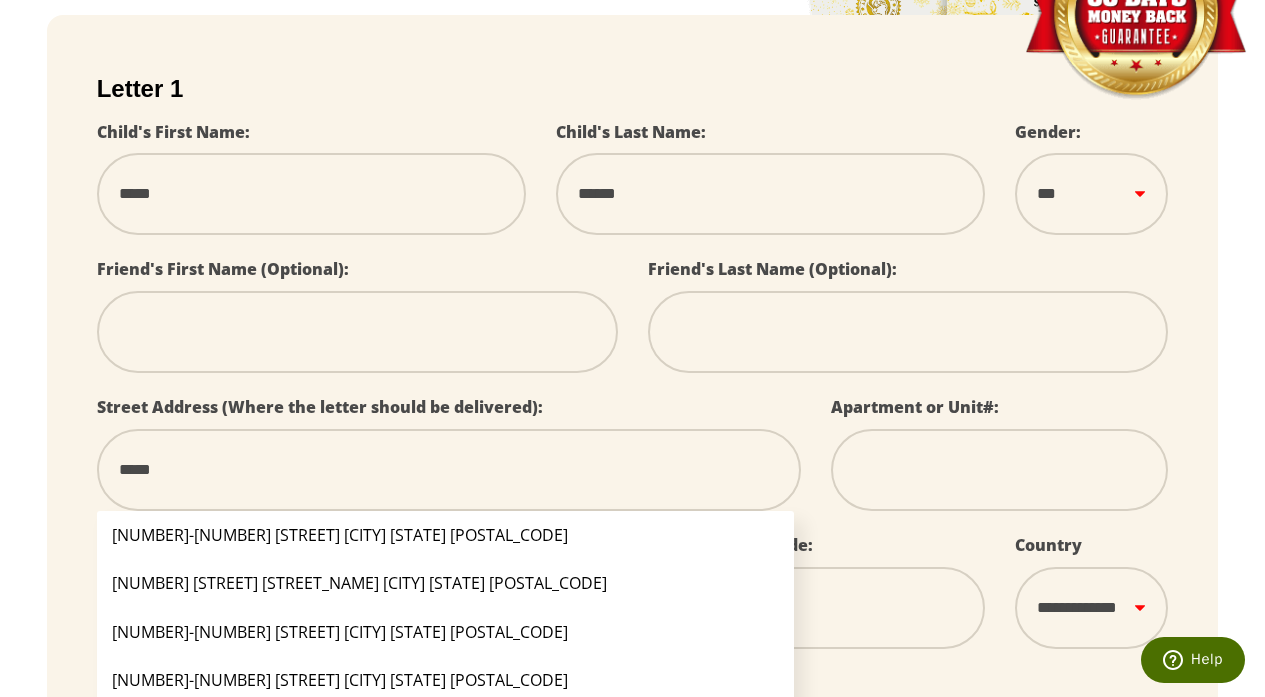 type on "******" 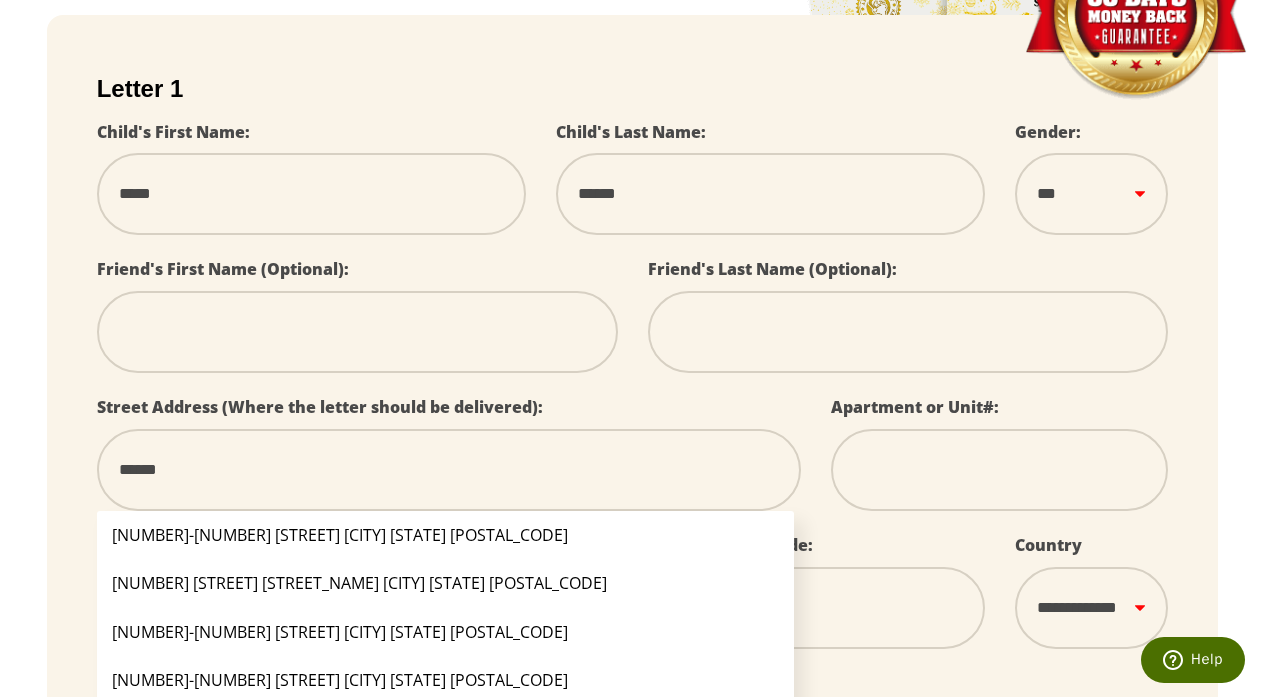 type on "*******" 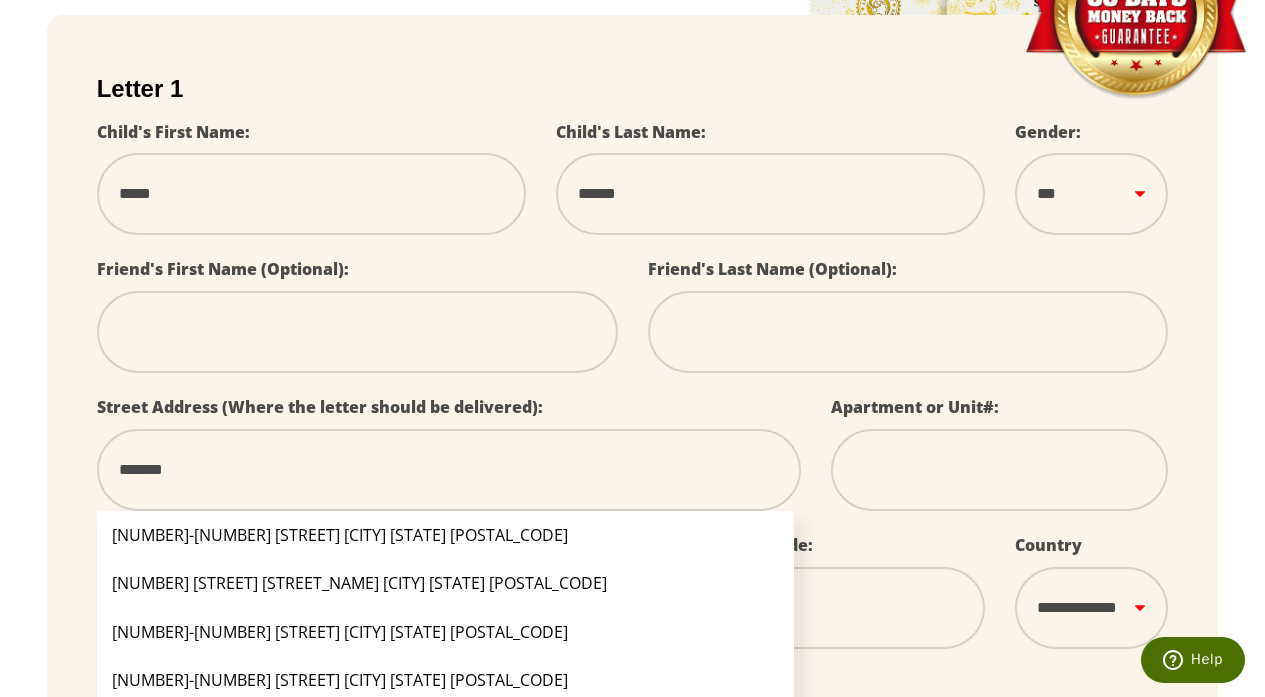 type on "*******" 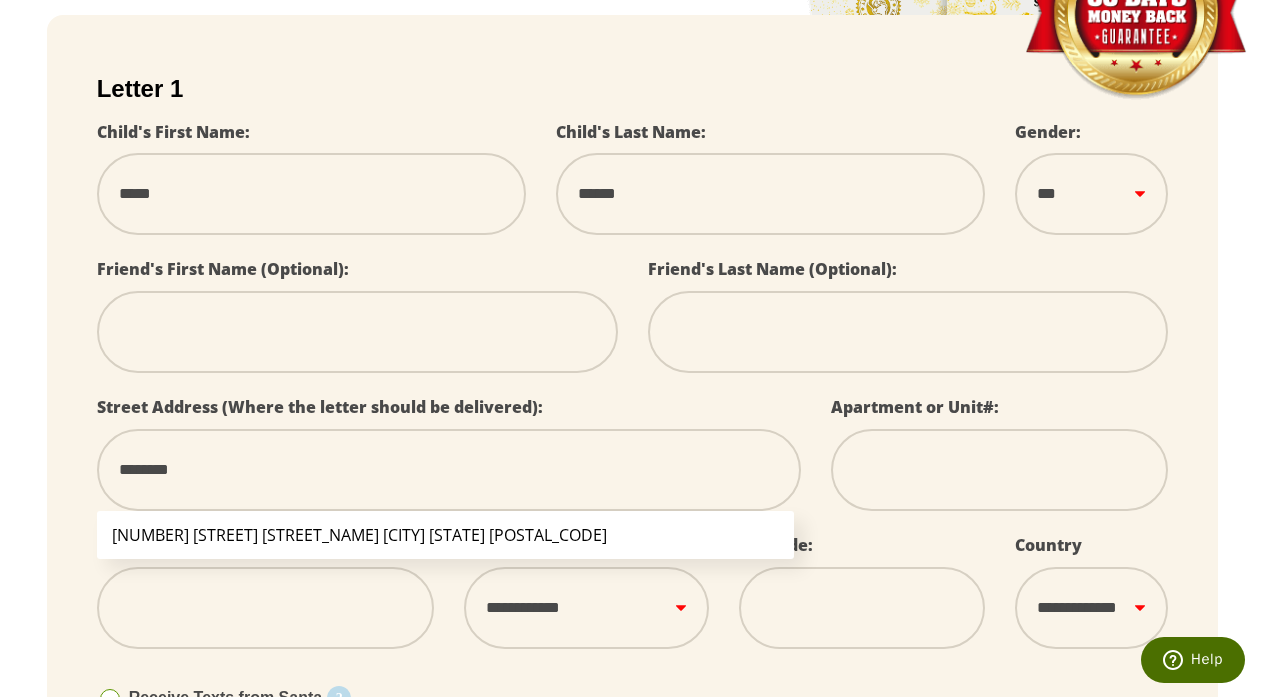 click on "[NUMBER] [STREET] [STREET_NAME] [CITY]
[STATE] [POSTAL_CODE]" at bounding box center [446, 535] 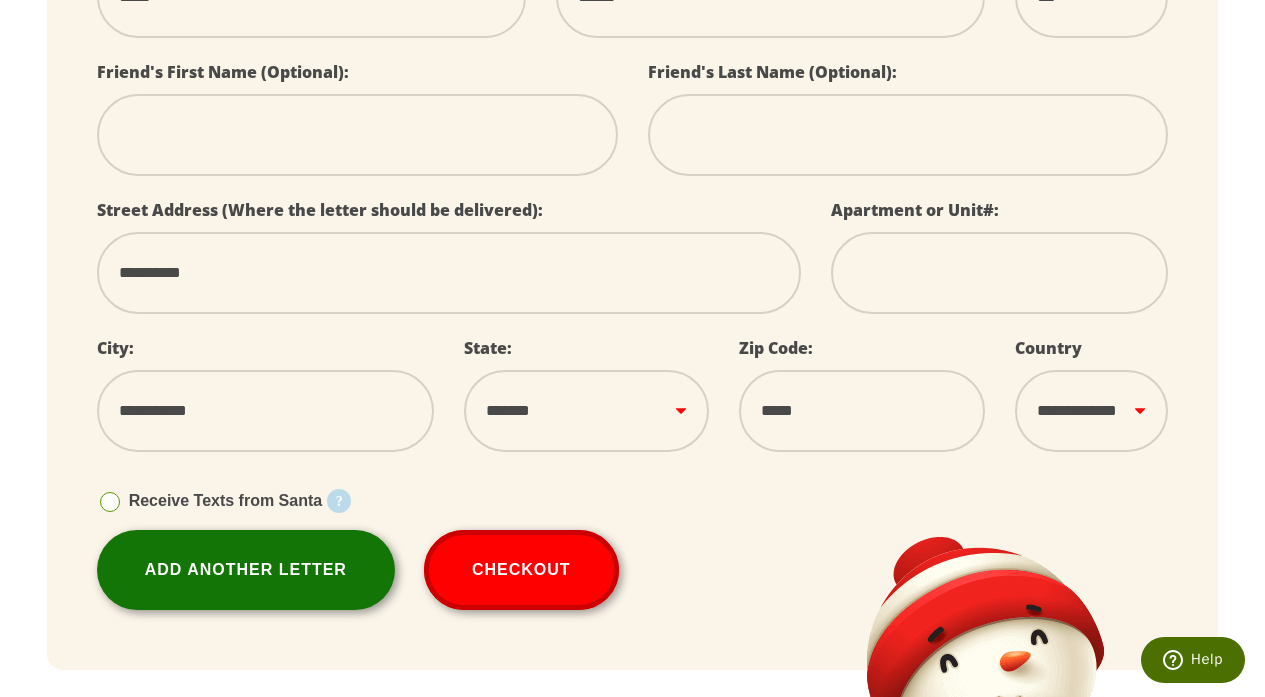 scroll, scrollTop: 620, scrollLeft: 0, axis: vertical 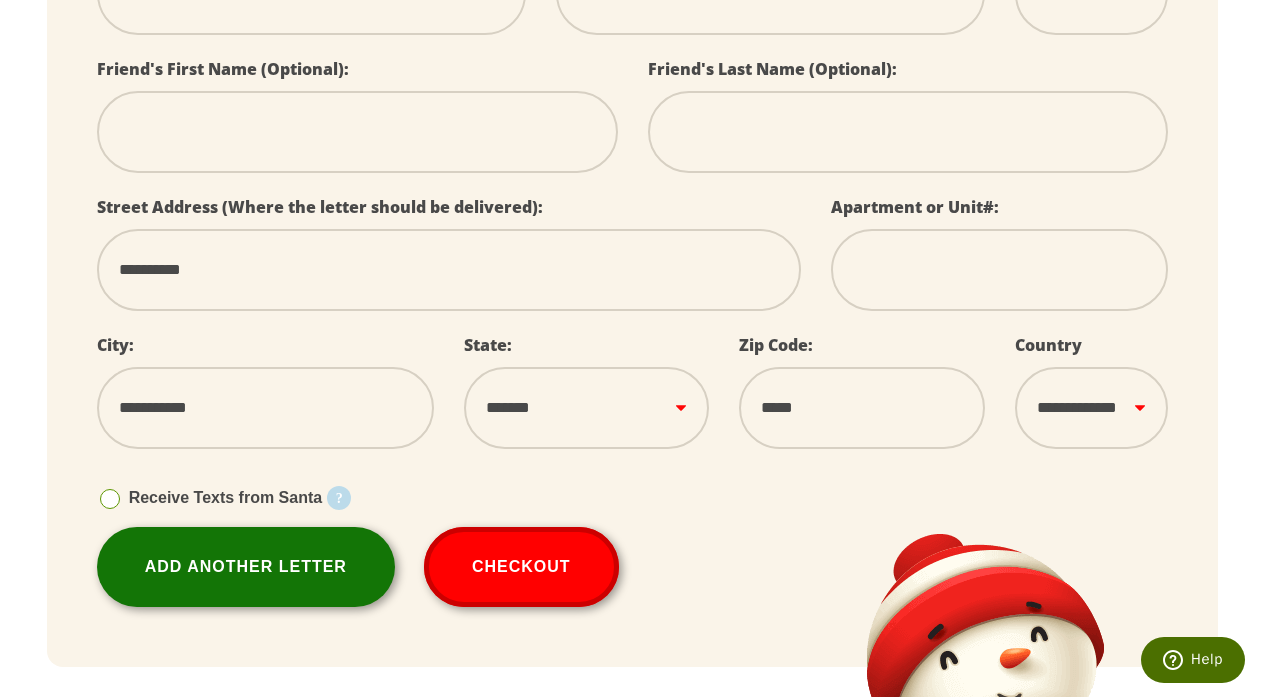click on "Add Another Letter" at bounding box center (246, 567) 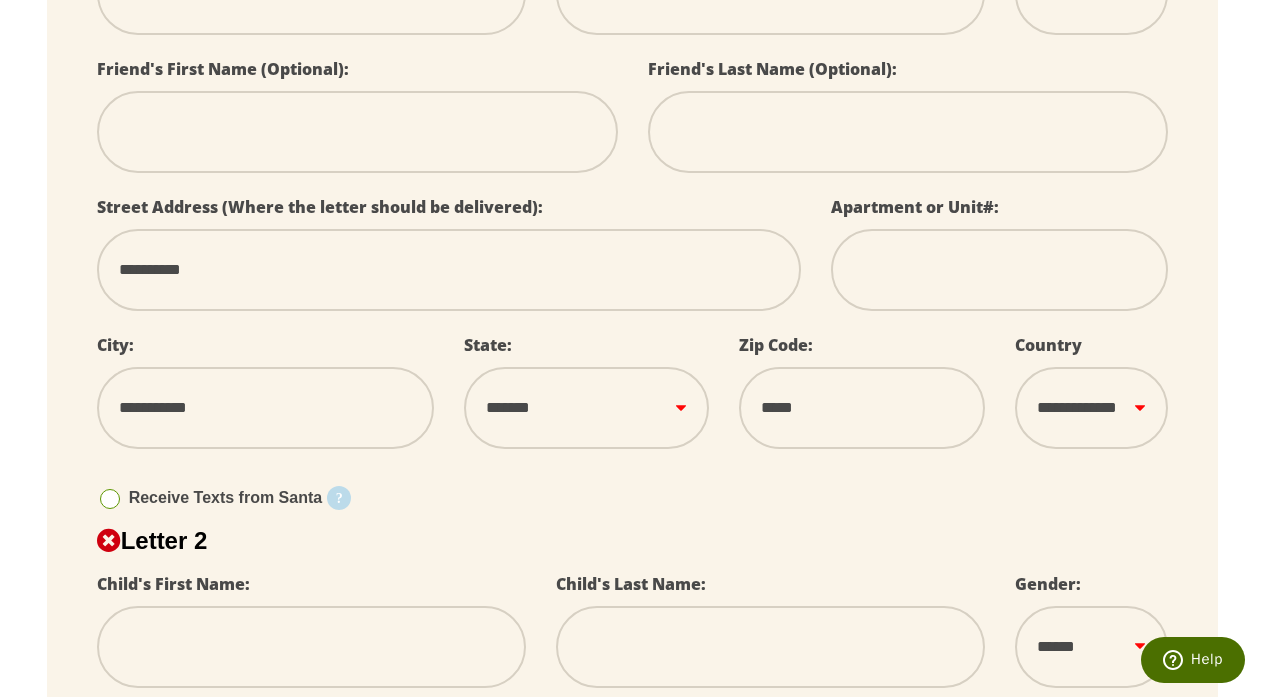 type on "*" 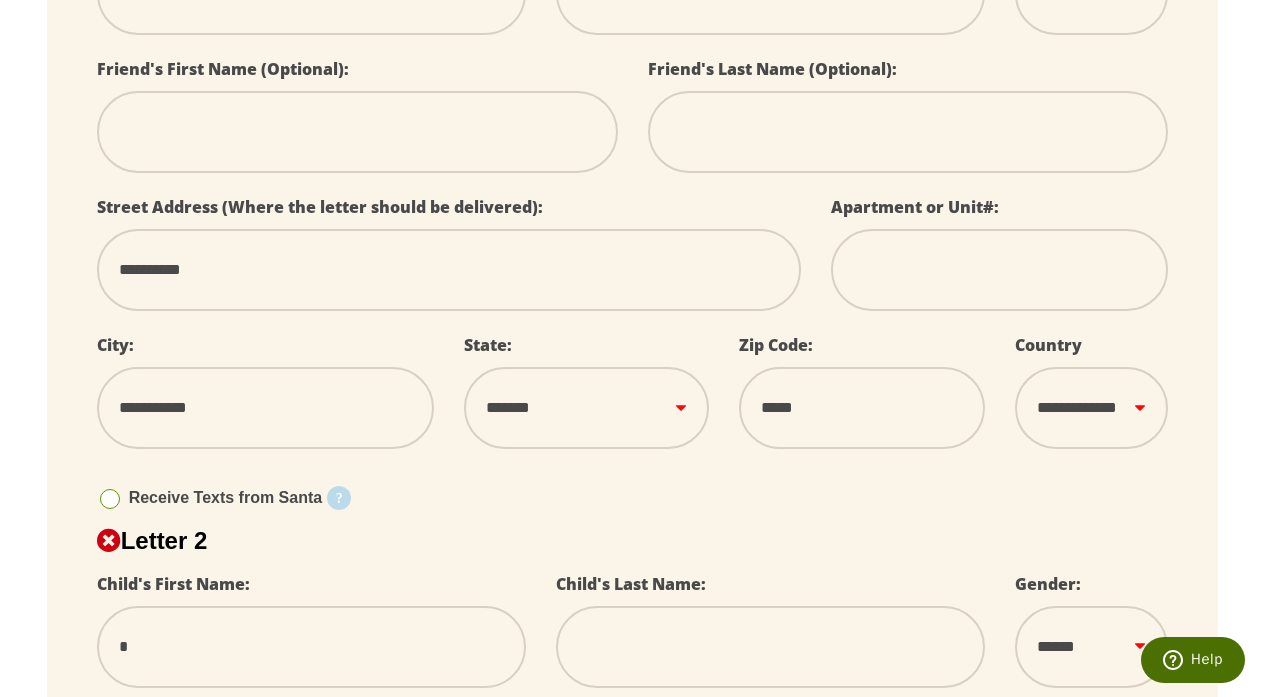 type on "**" 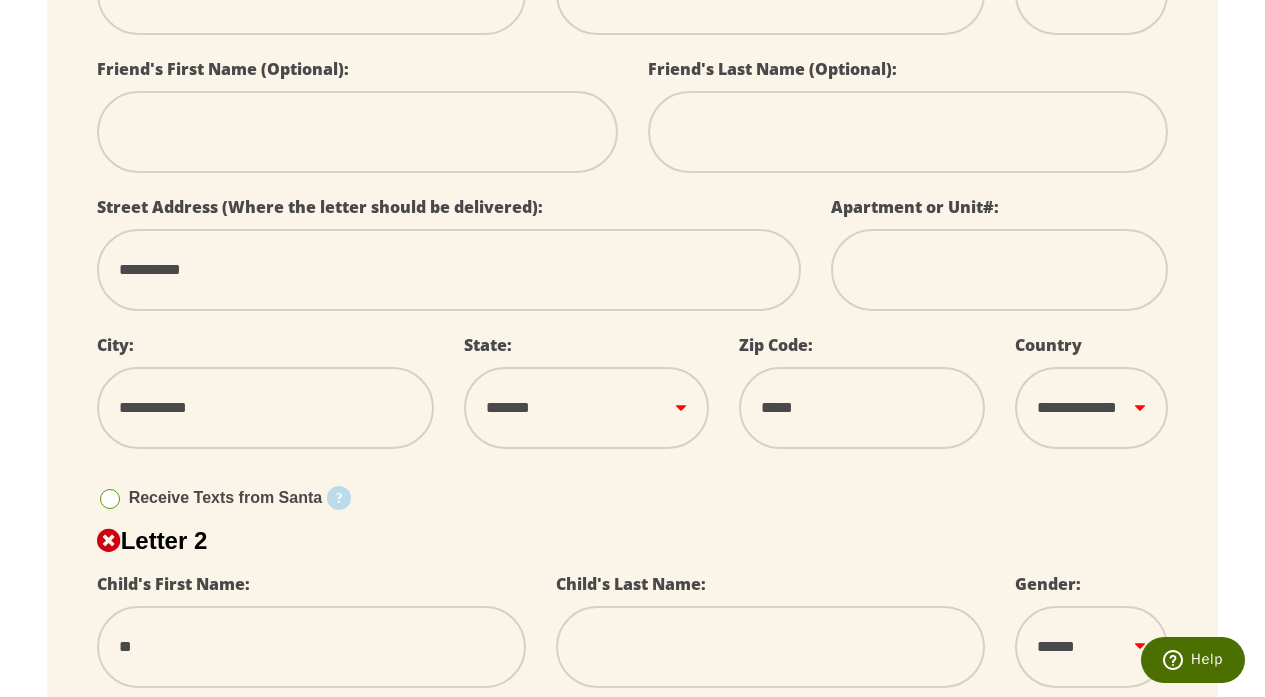 type on "***" 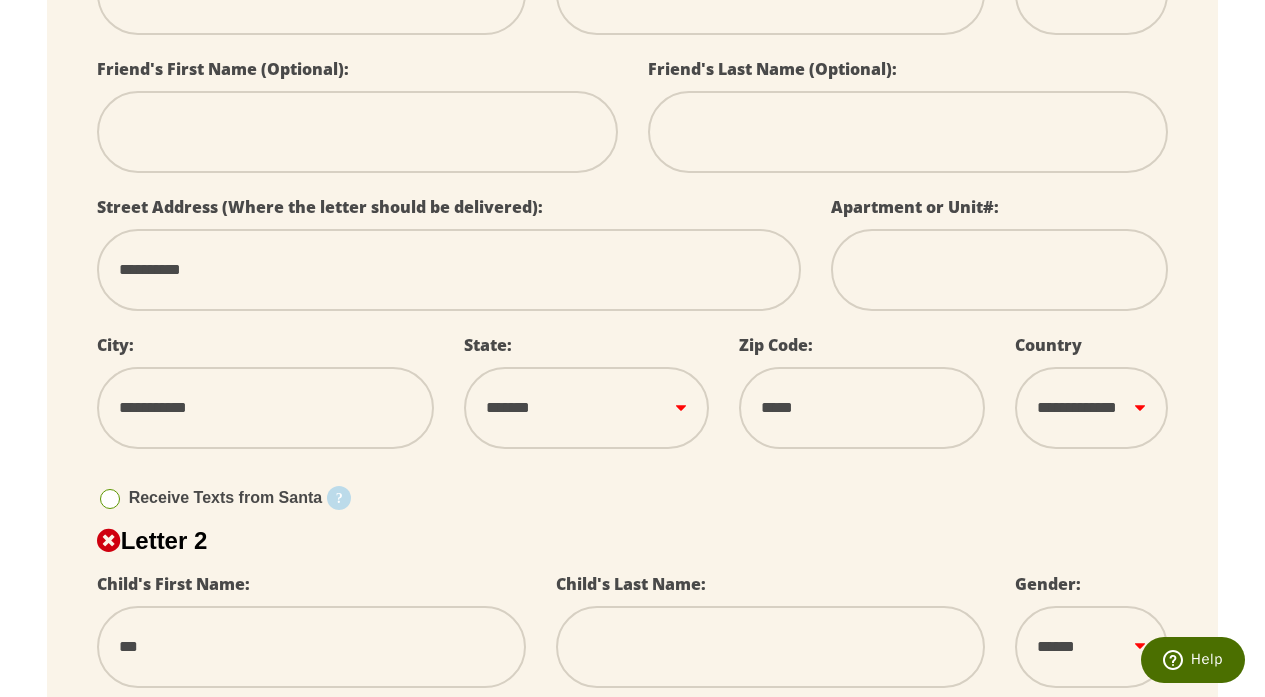 type on "****" 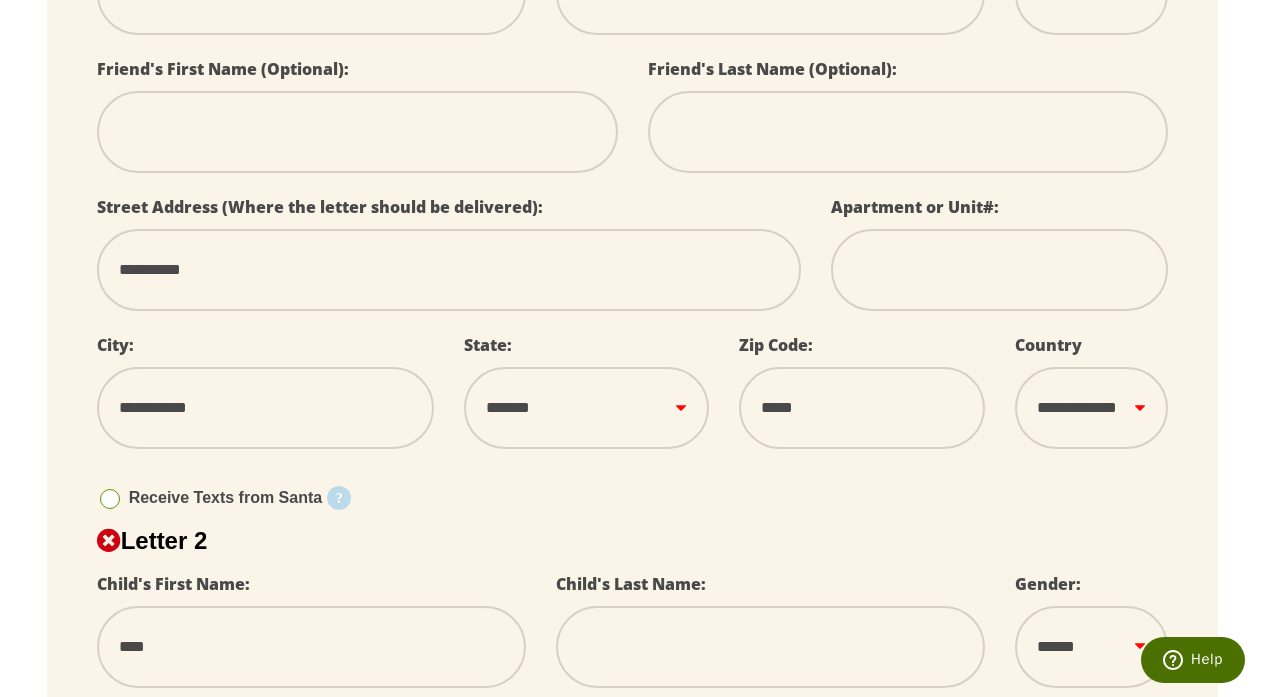type on "*****" 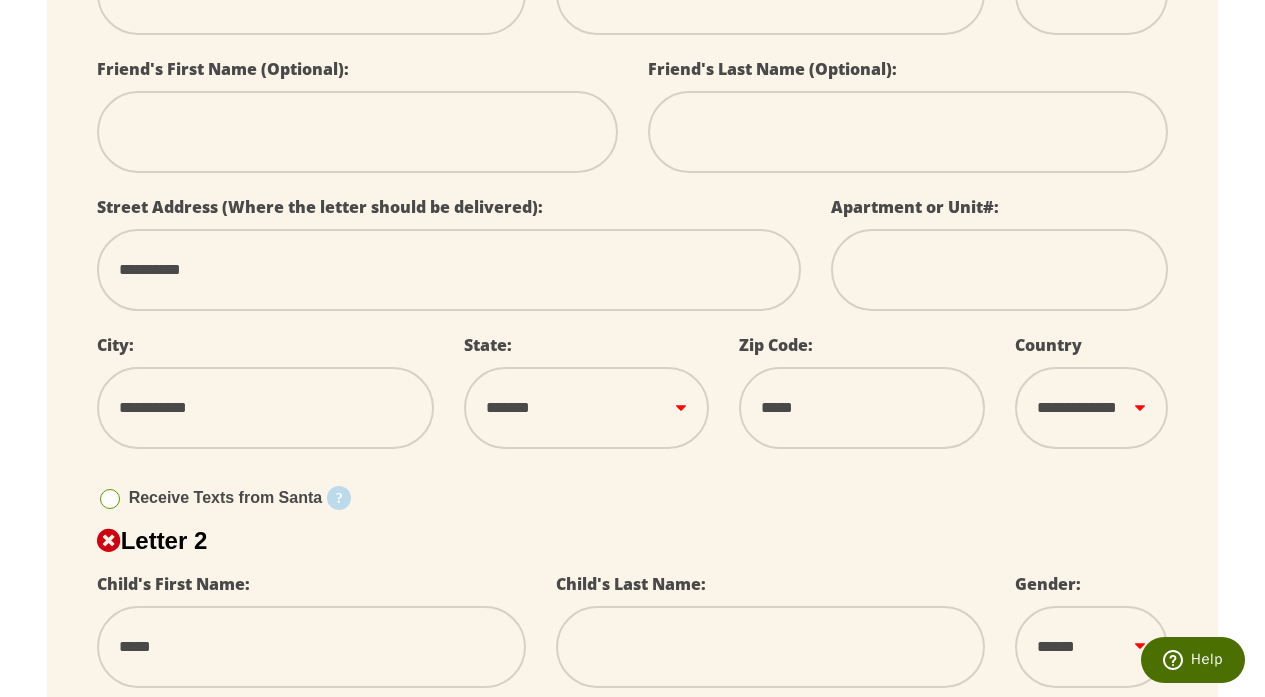 type on "******" 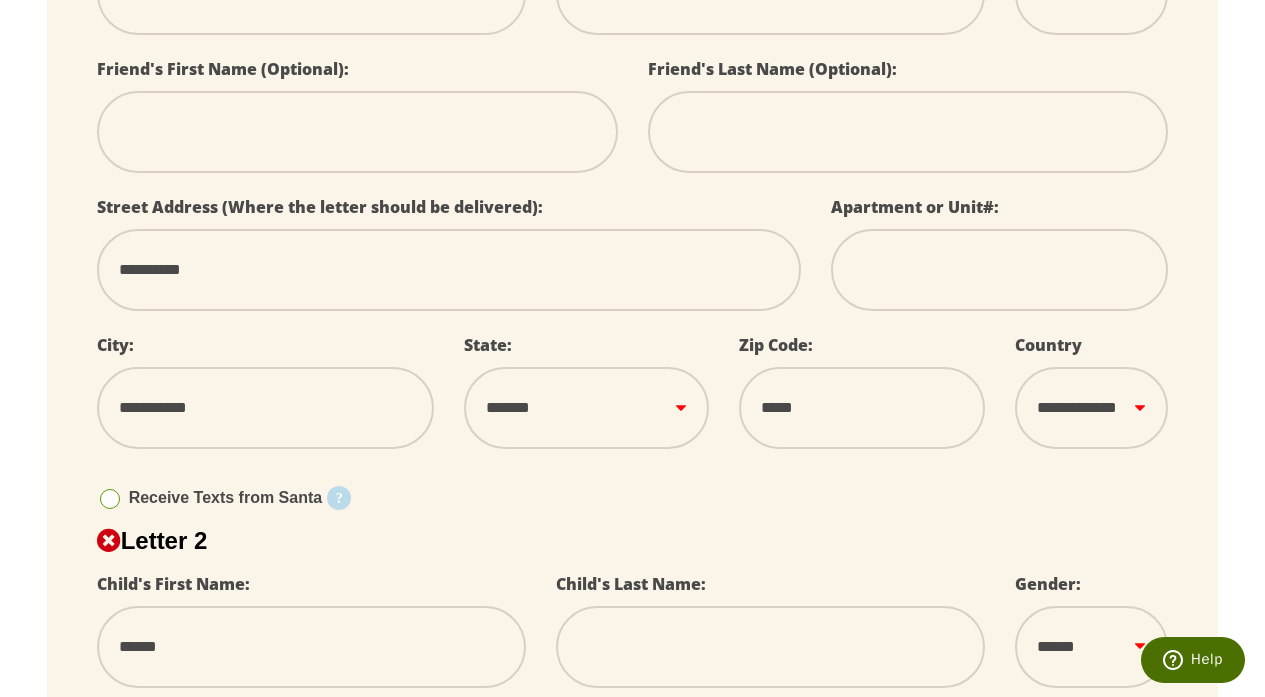 type on "******" 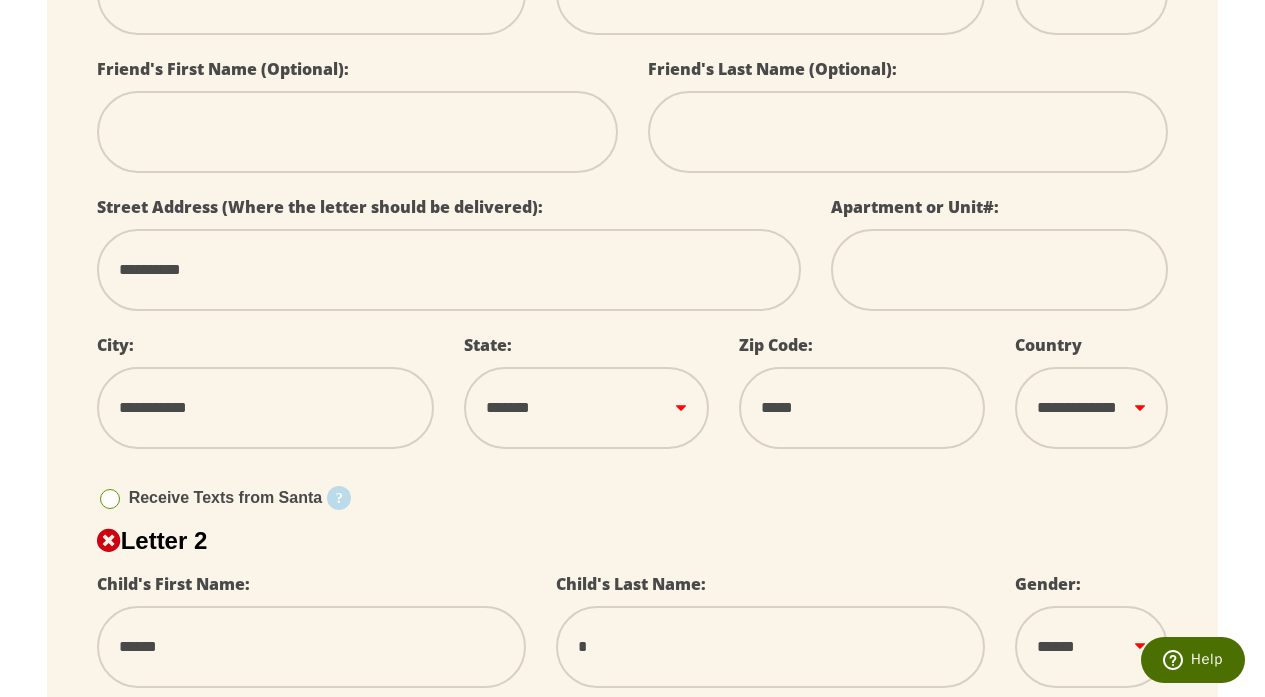 type on "**" 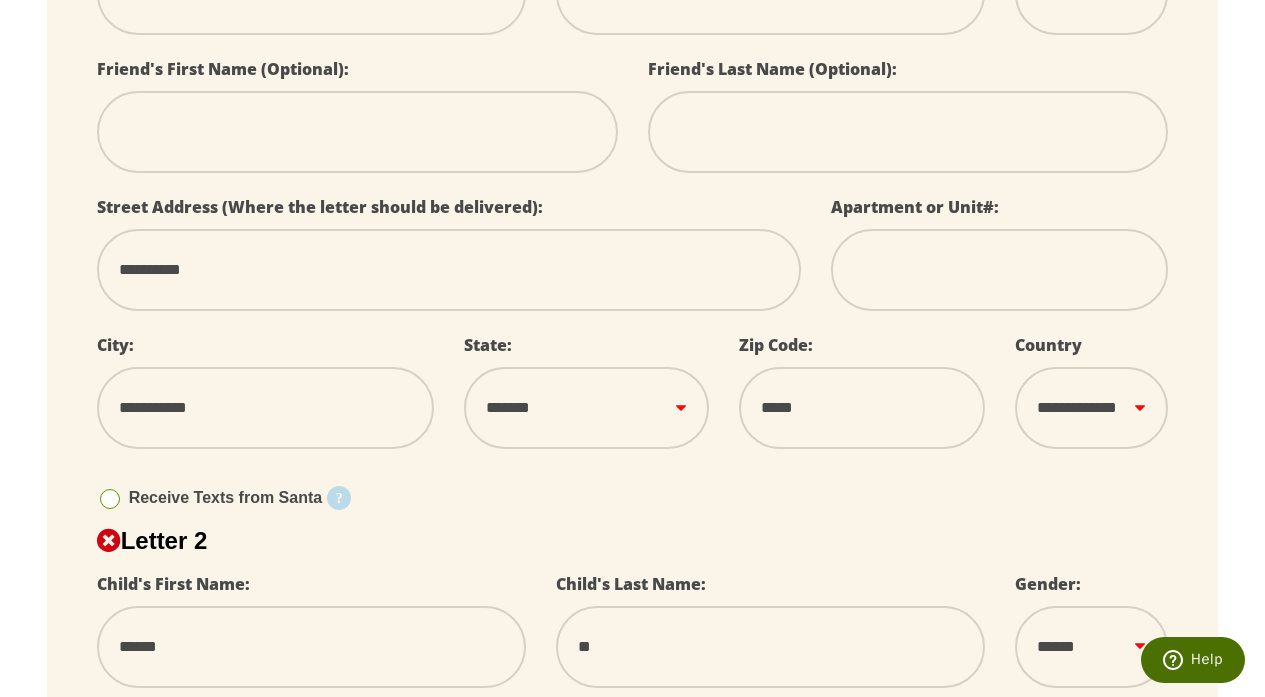 type on "***" 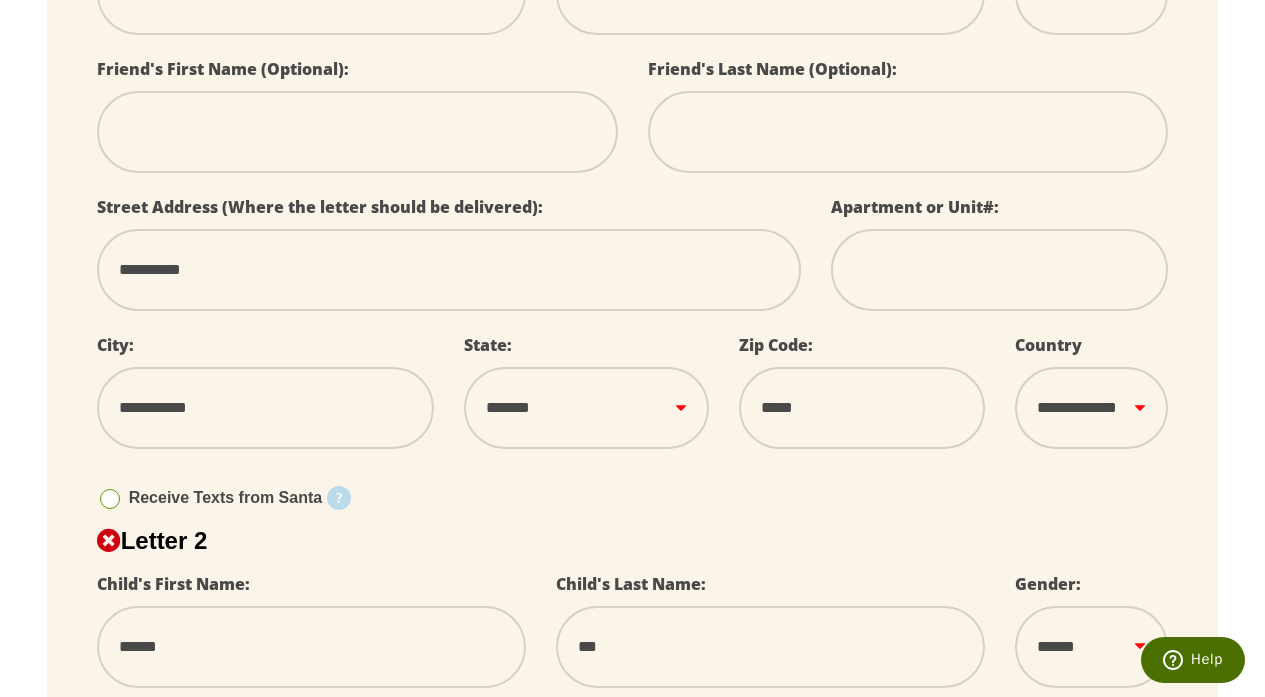 type on "****" 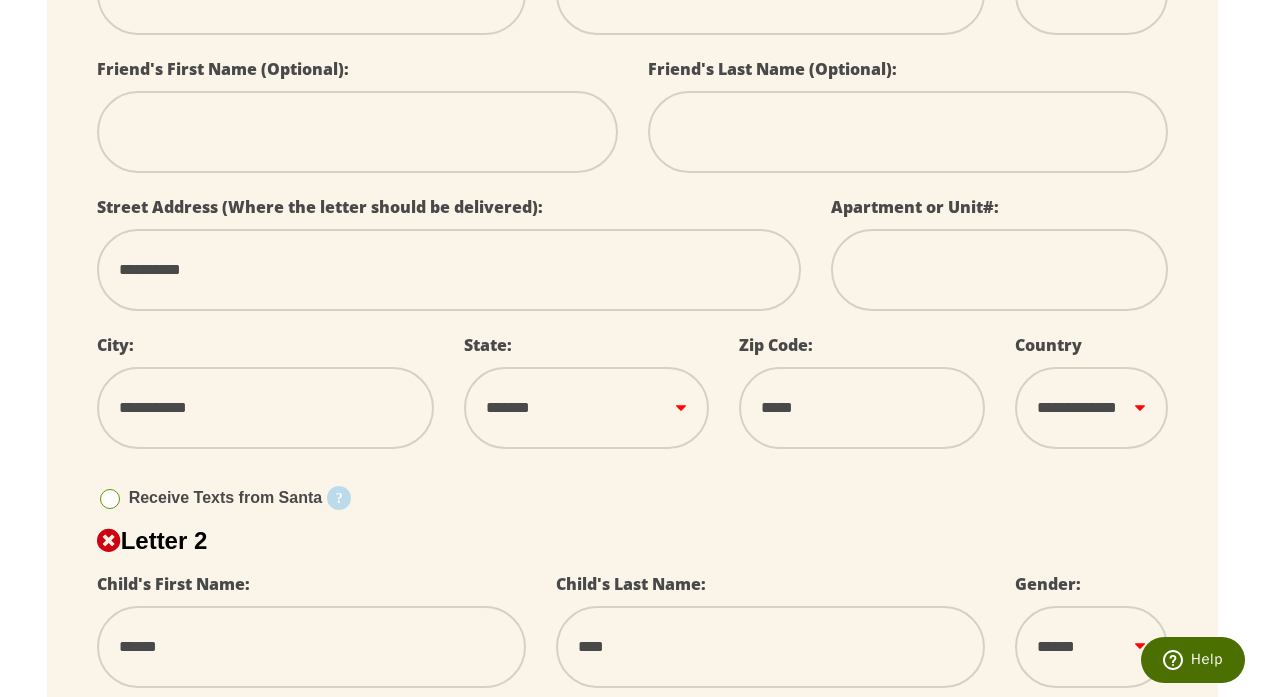type on "*****" 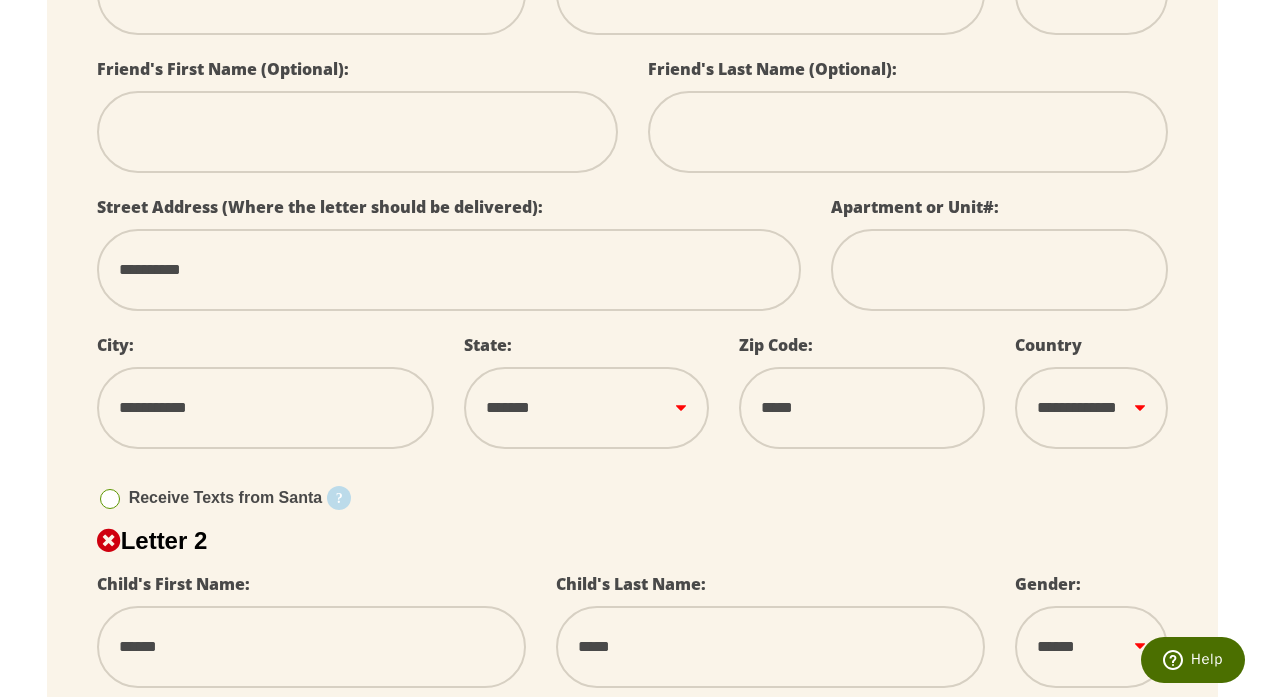 type on "******" 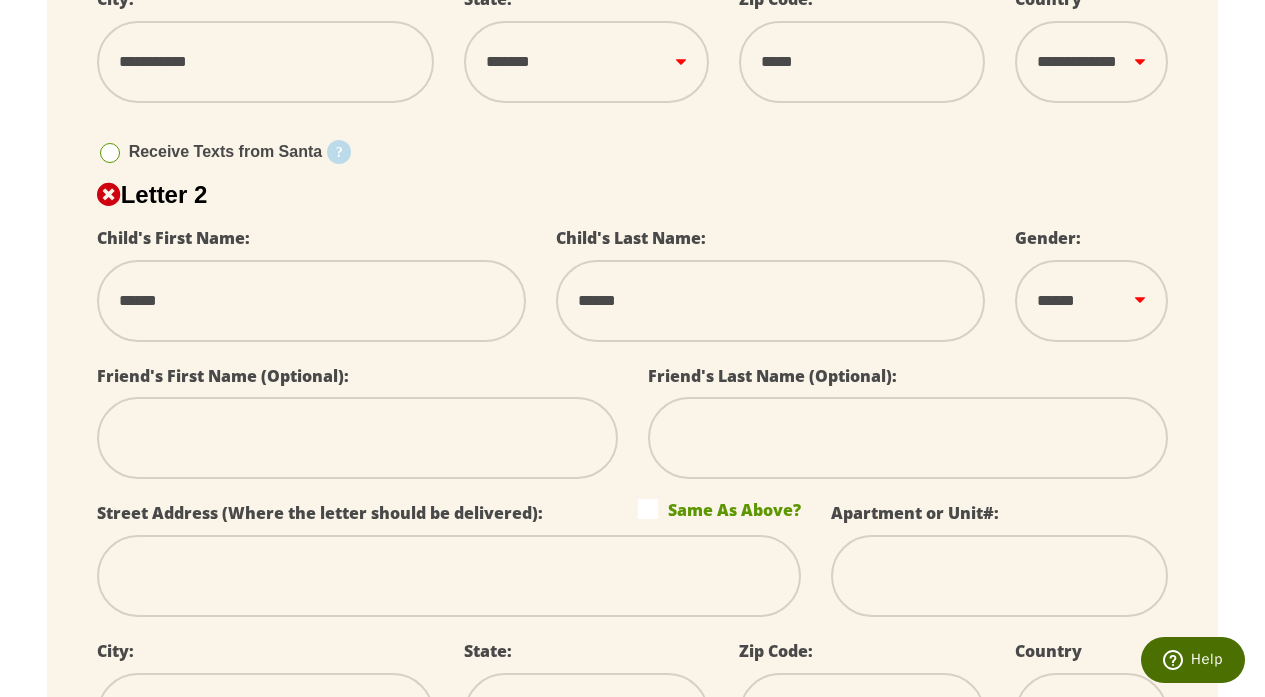 scroll, scrollTop: 968, scrollLeft: 0, axis: vertical 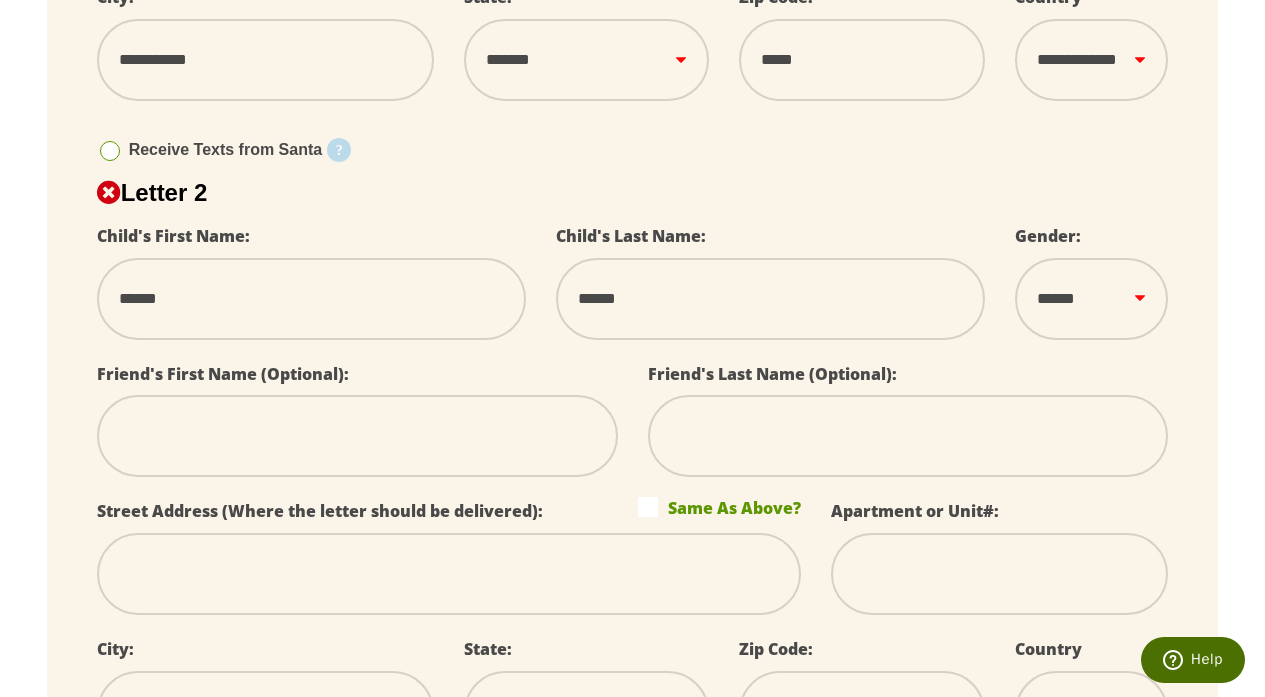 type on "******" 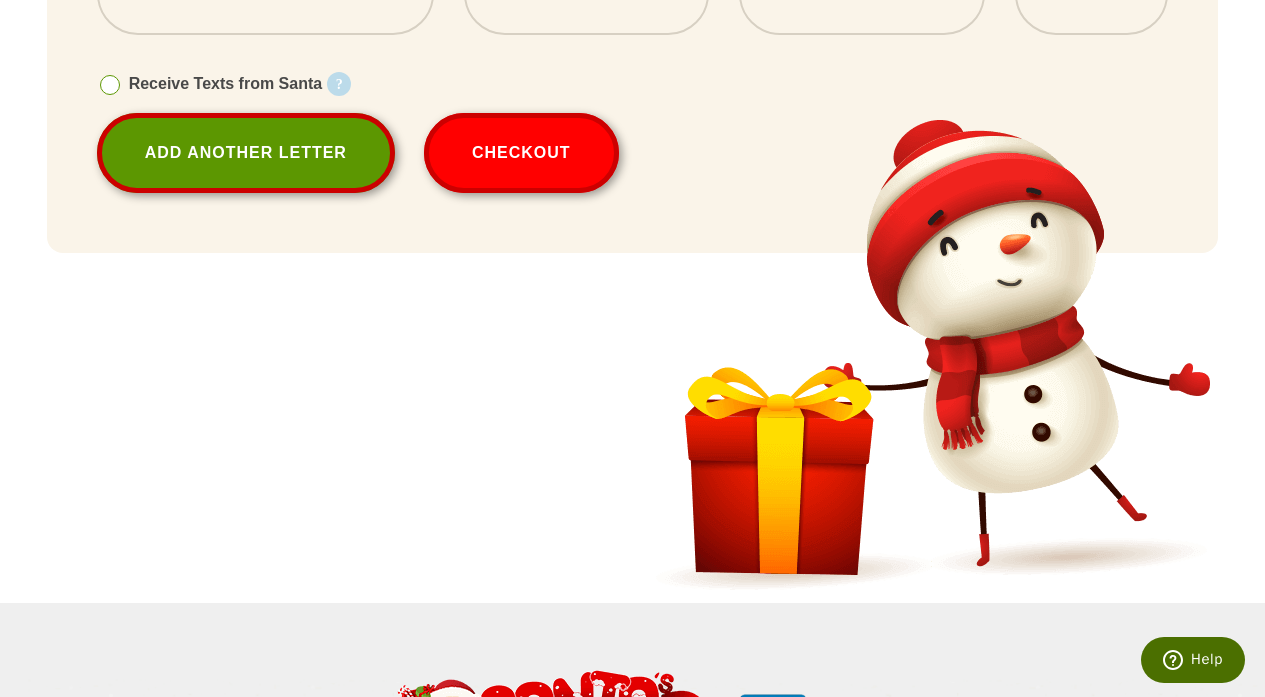 scroll, scrollTop: 1463, scrollLeft: 0, axis: vertical 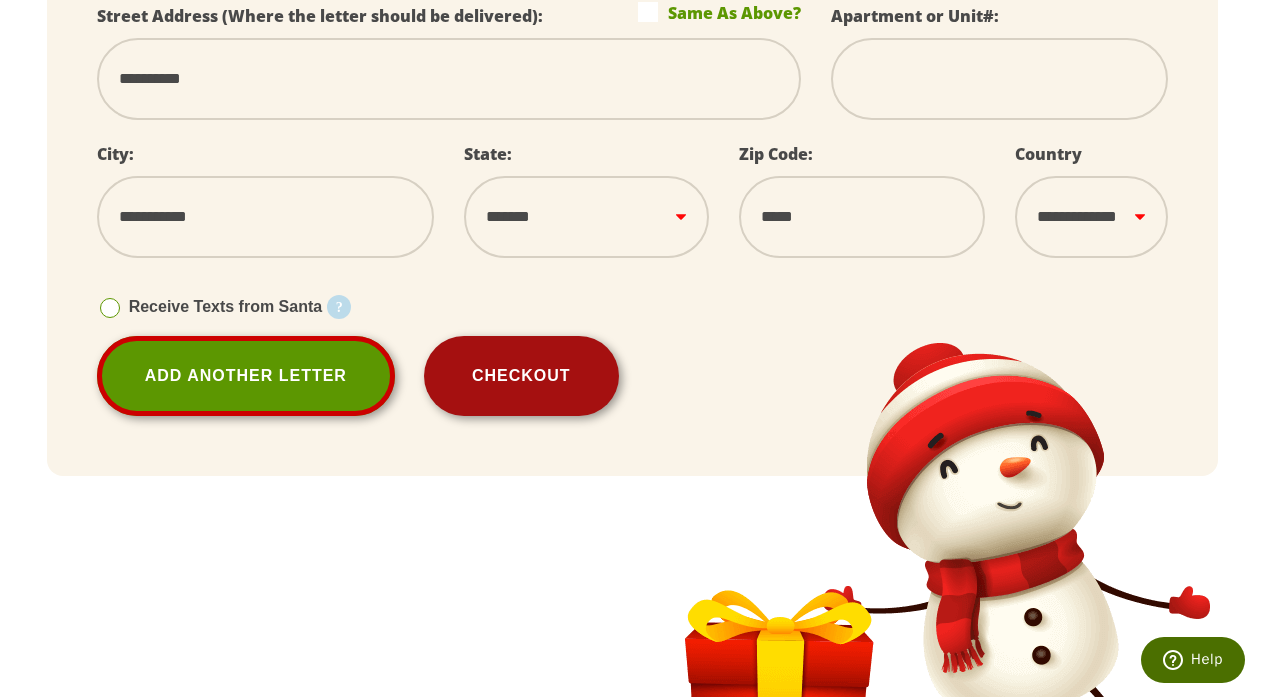 click on "Checkout" at bounding box center [521, 376] 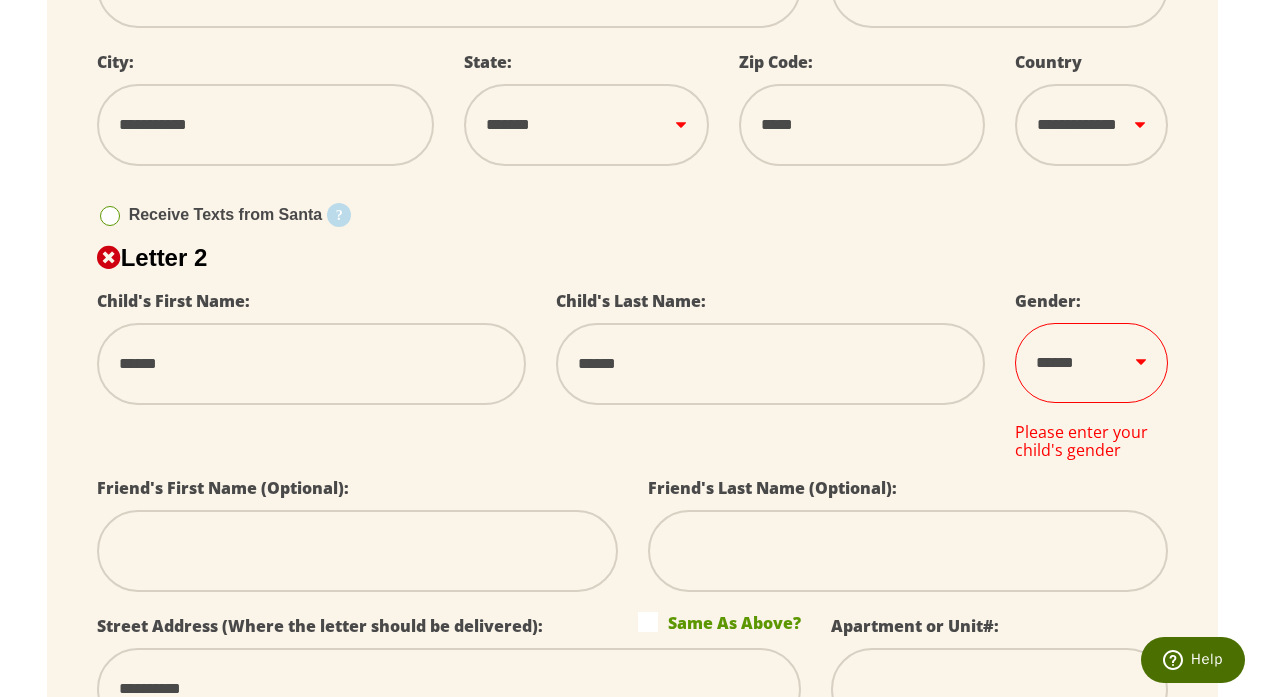scroll, scrollTop: 897, scrollLeft: 0, axis: vertical 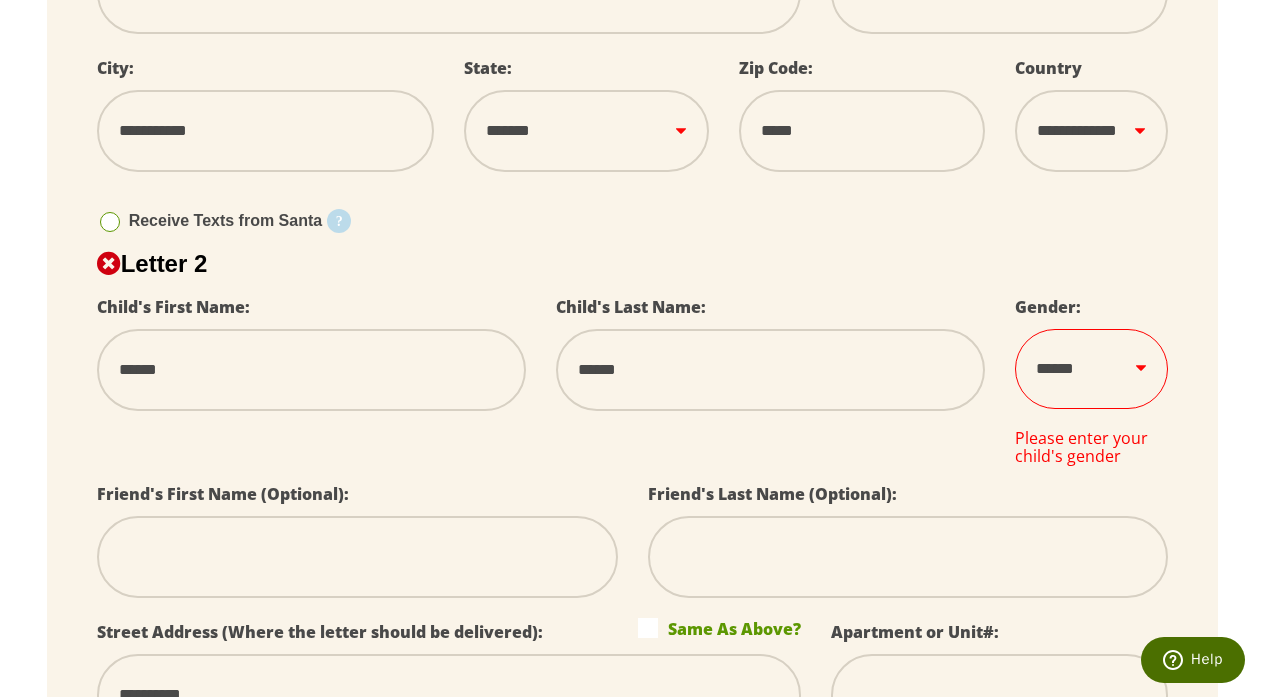 select on "*" 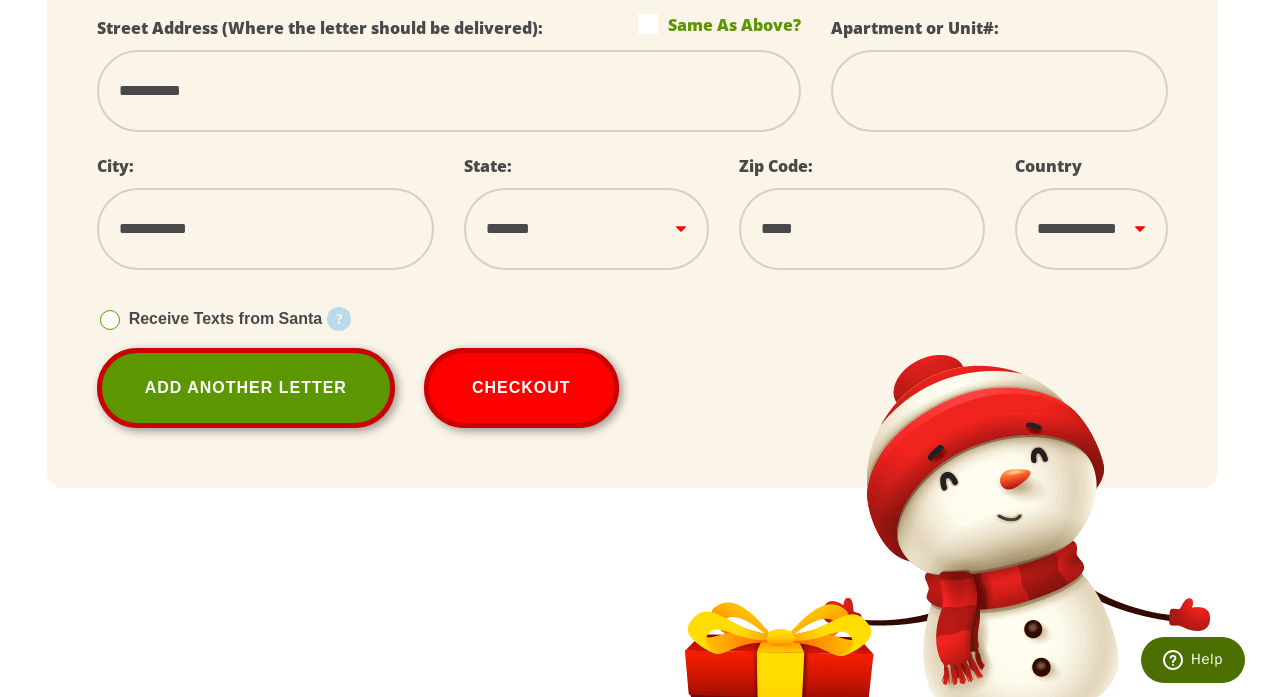 scroll, scrollTop: 1549, scrollLeft: 0, axis: vertical 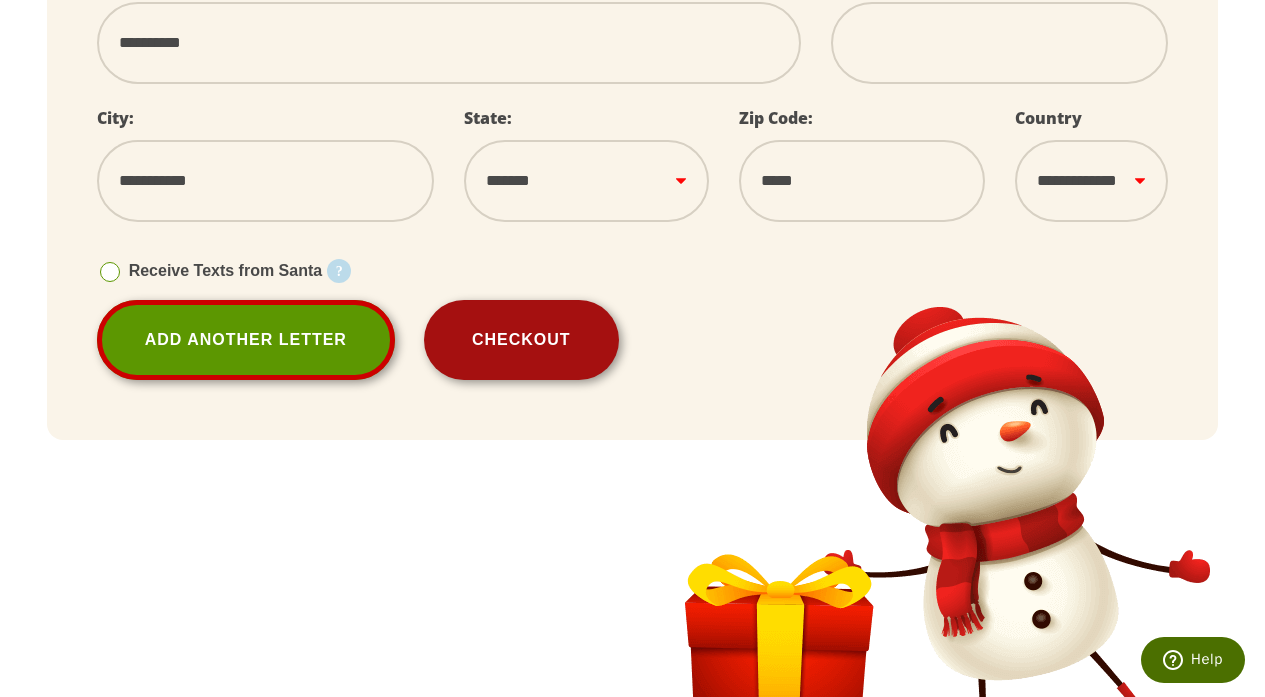 click on "Checkout" at bounding box center (521, 340) 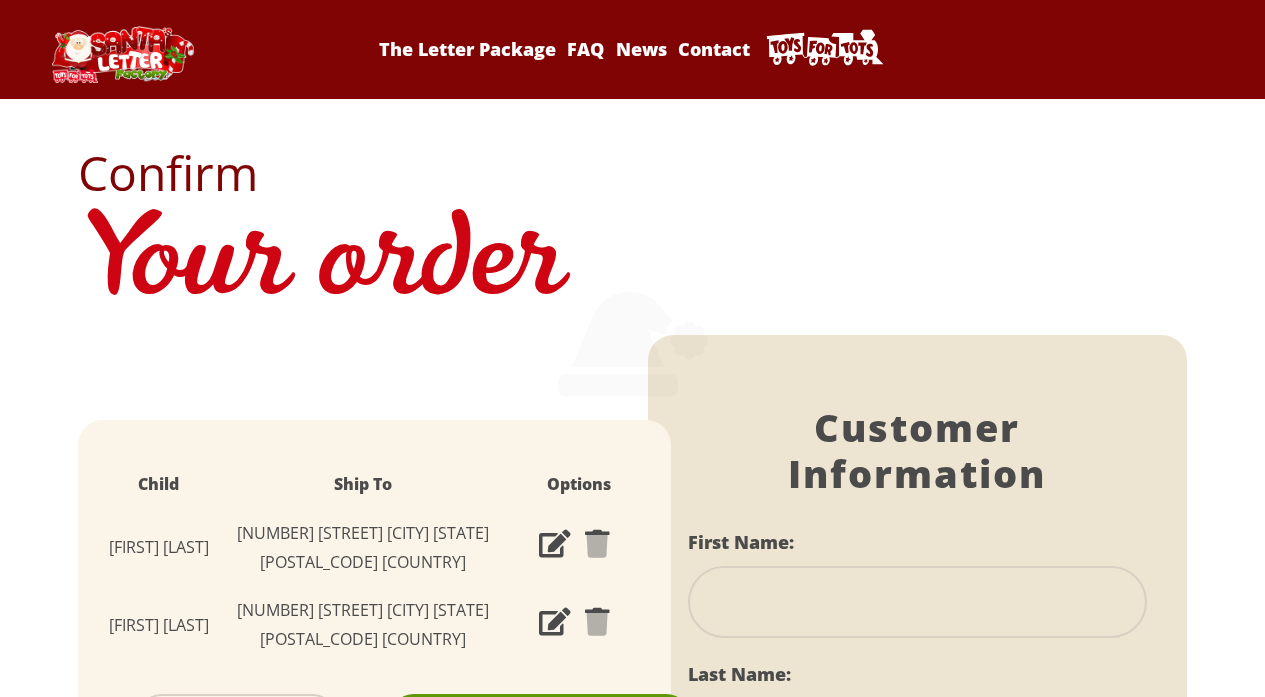 scroll, scrollTop: 0, scrollLeft: 0, axis: both 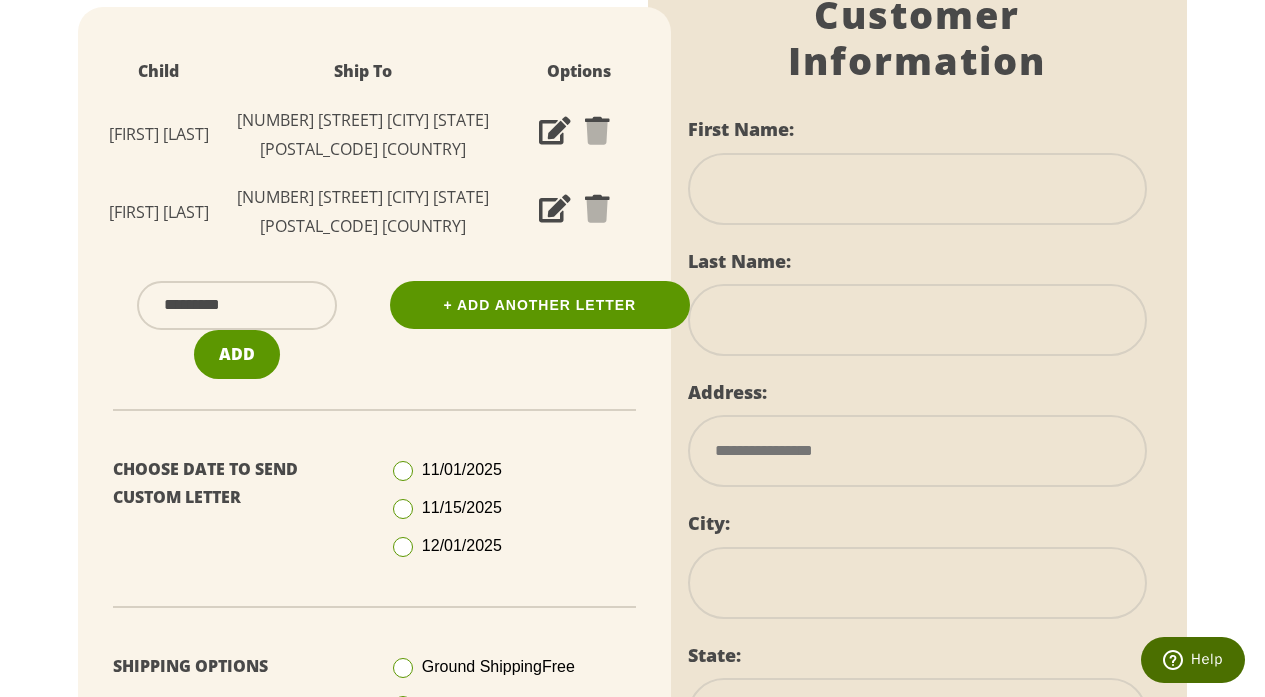 click at bounding box center [403, 547] 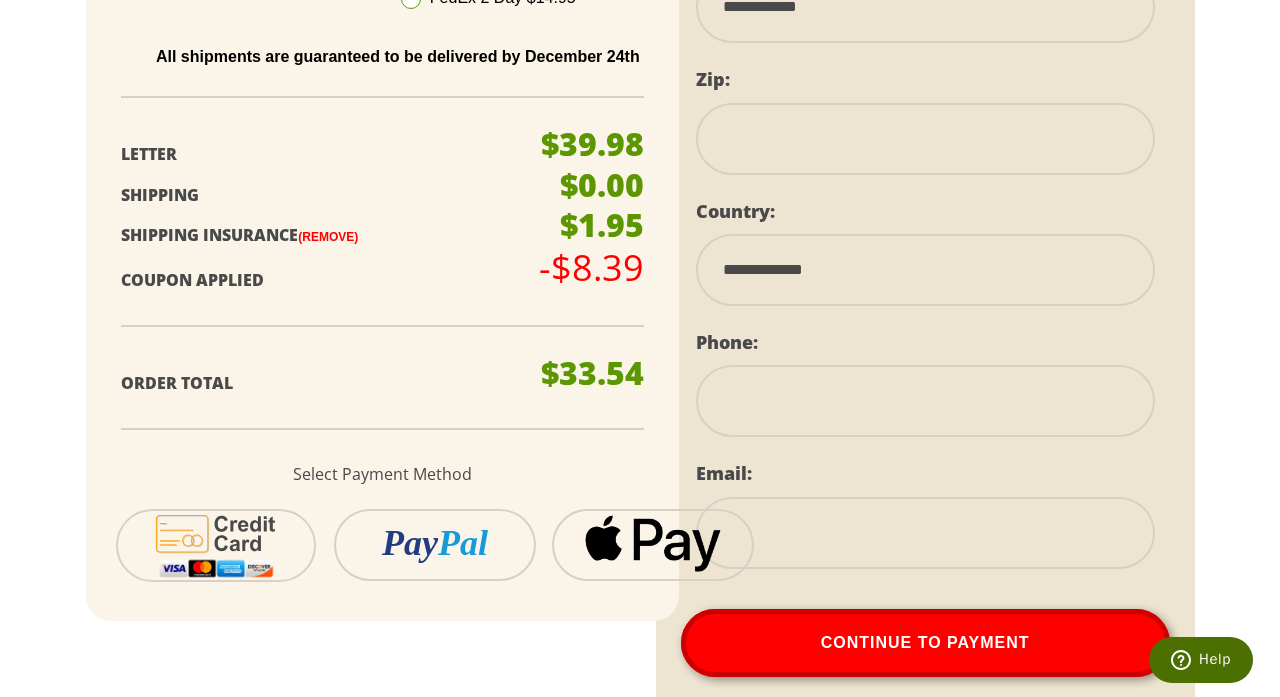 scroll, scrollTop: 1140, scrollLeft: 0, axis: vertical 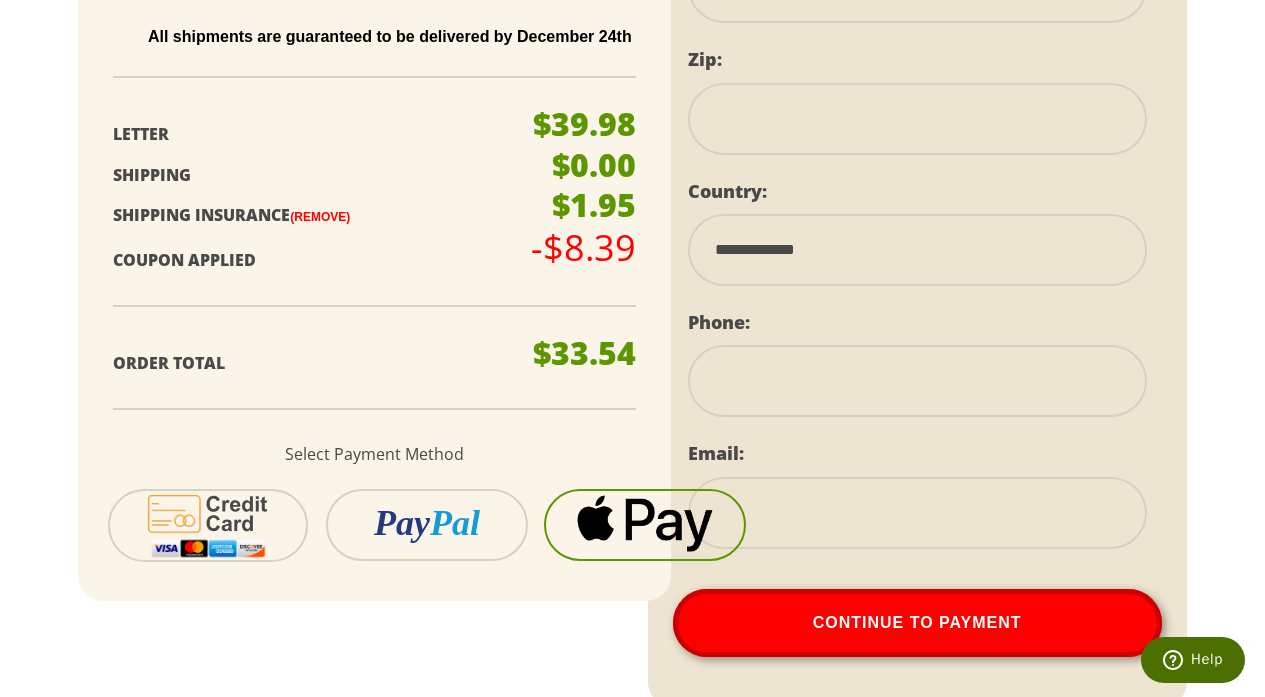 click at bounding box center (645, 522) 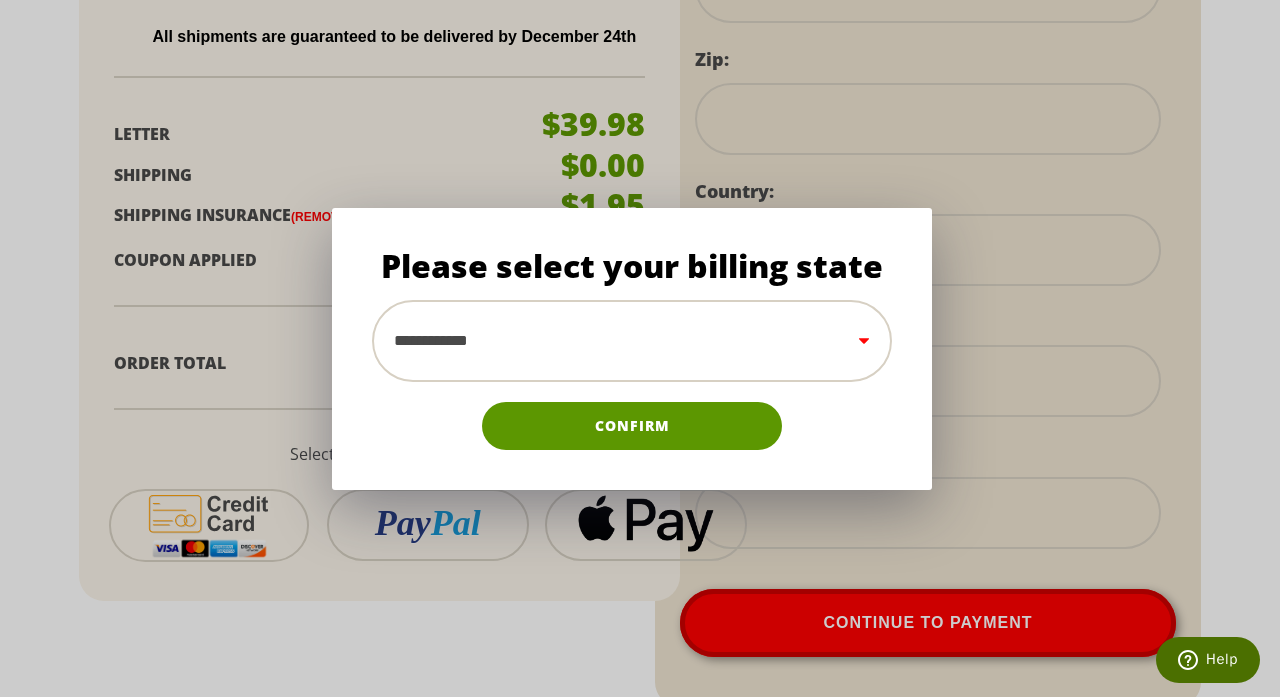select on "**" 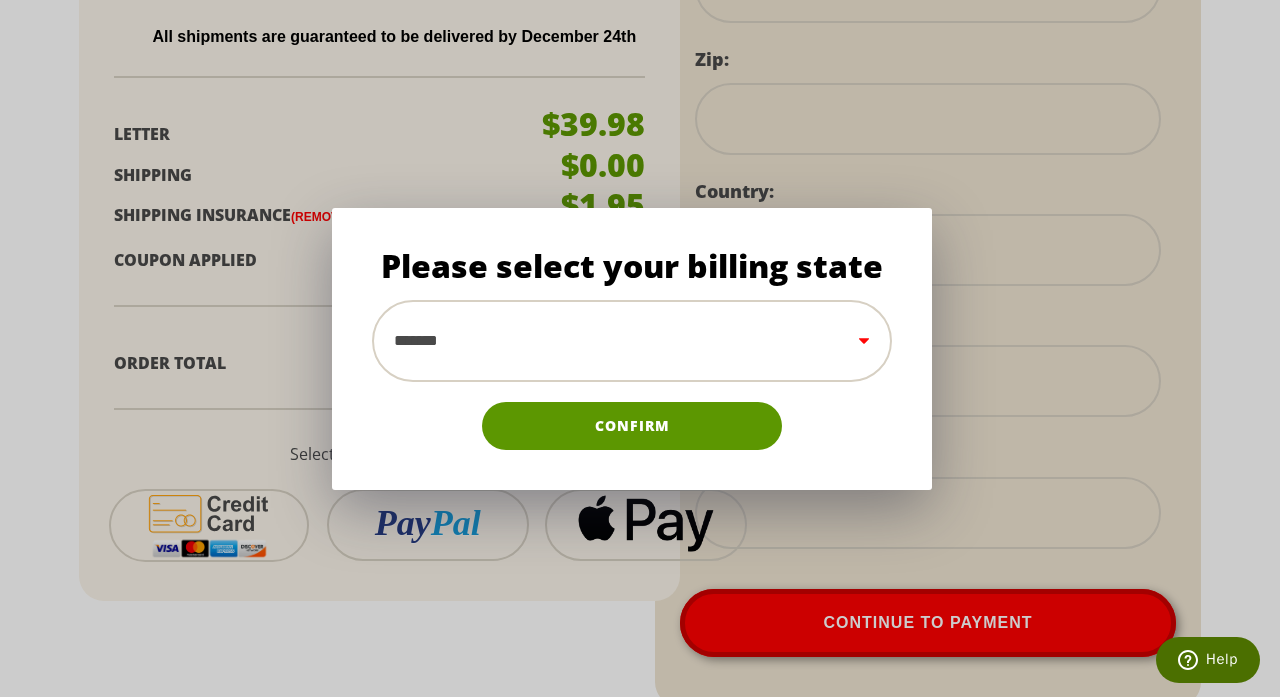 click on "Confirm" at bounding box center (632, 426) 